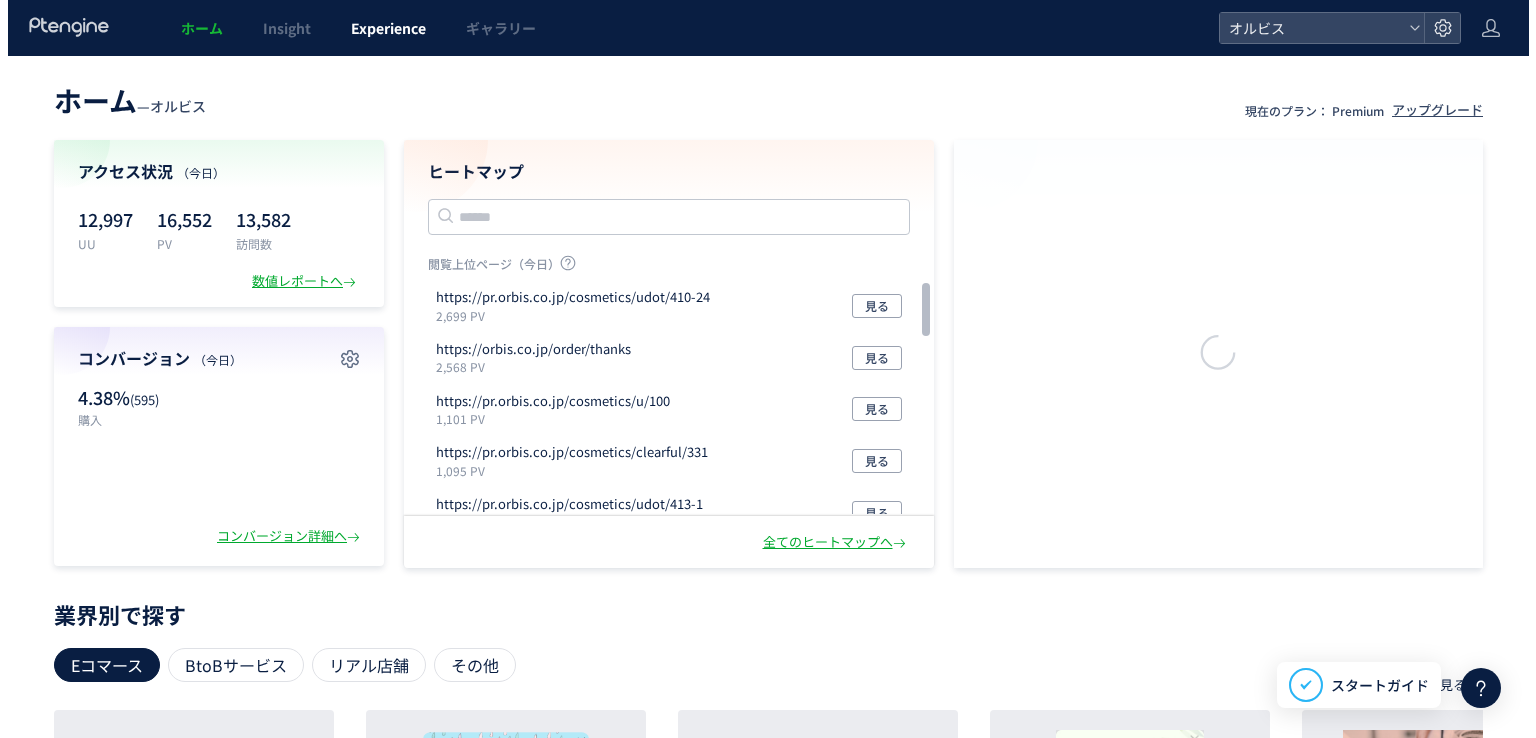 scroll, scrollTop: 0, scrollLeft: 0, axis: both 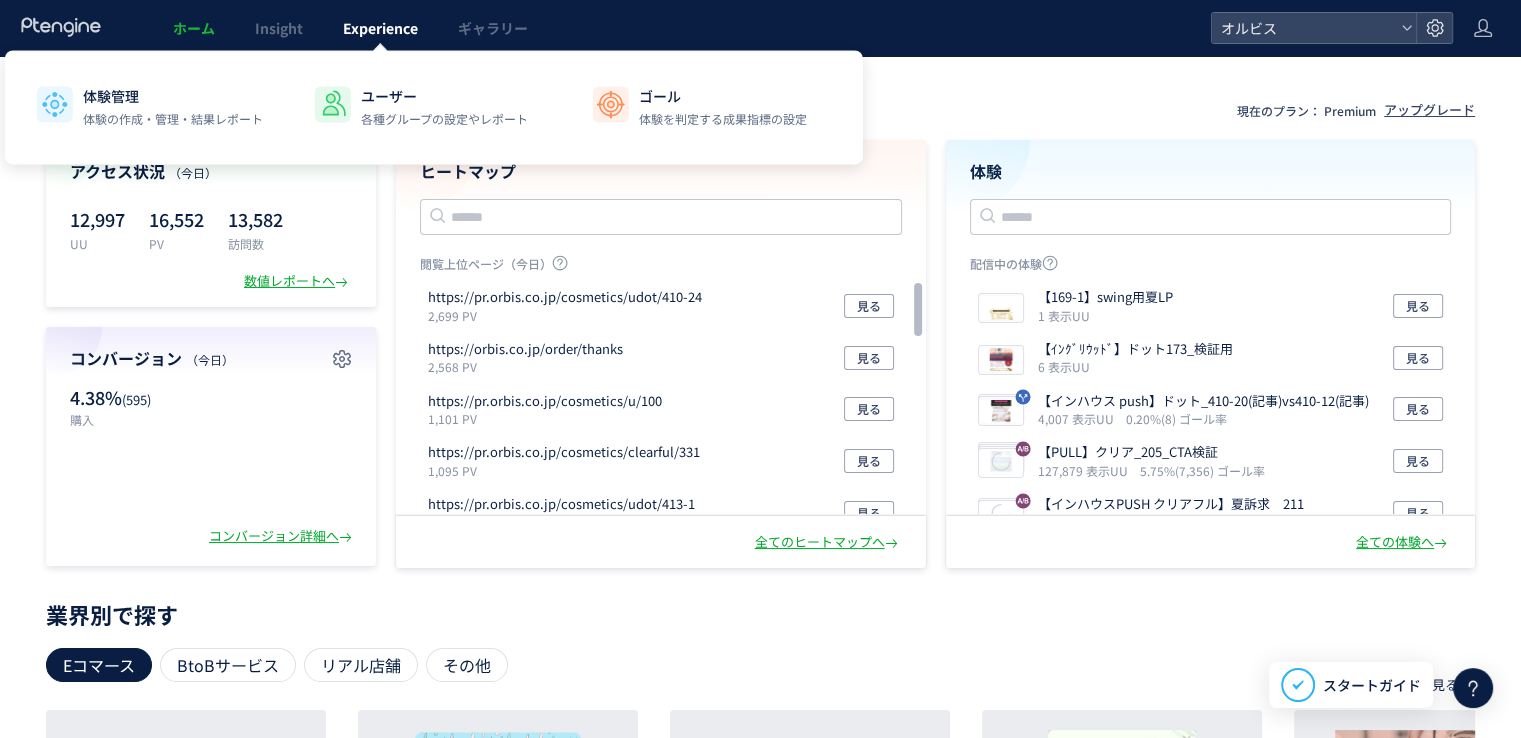 click on "Experience" 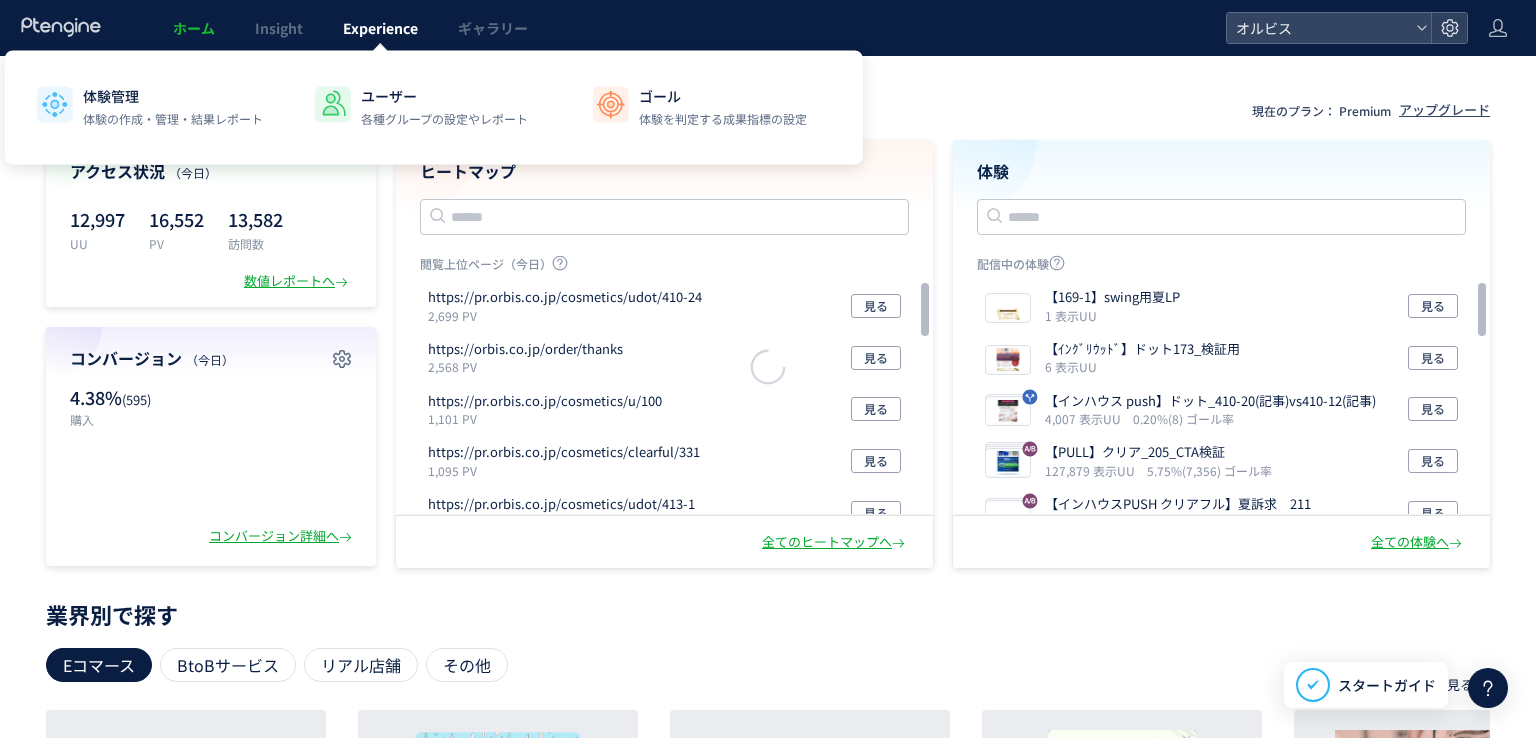 scroll, scrollTop: 0, scrollLeft: 0, axis: both 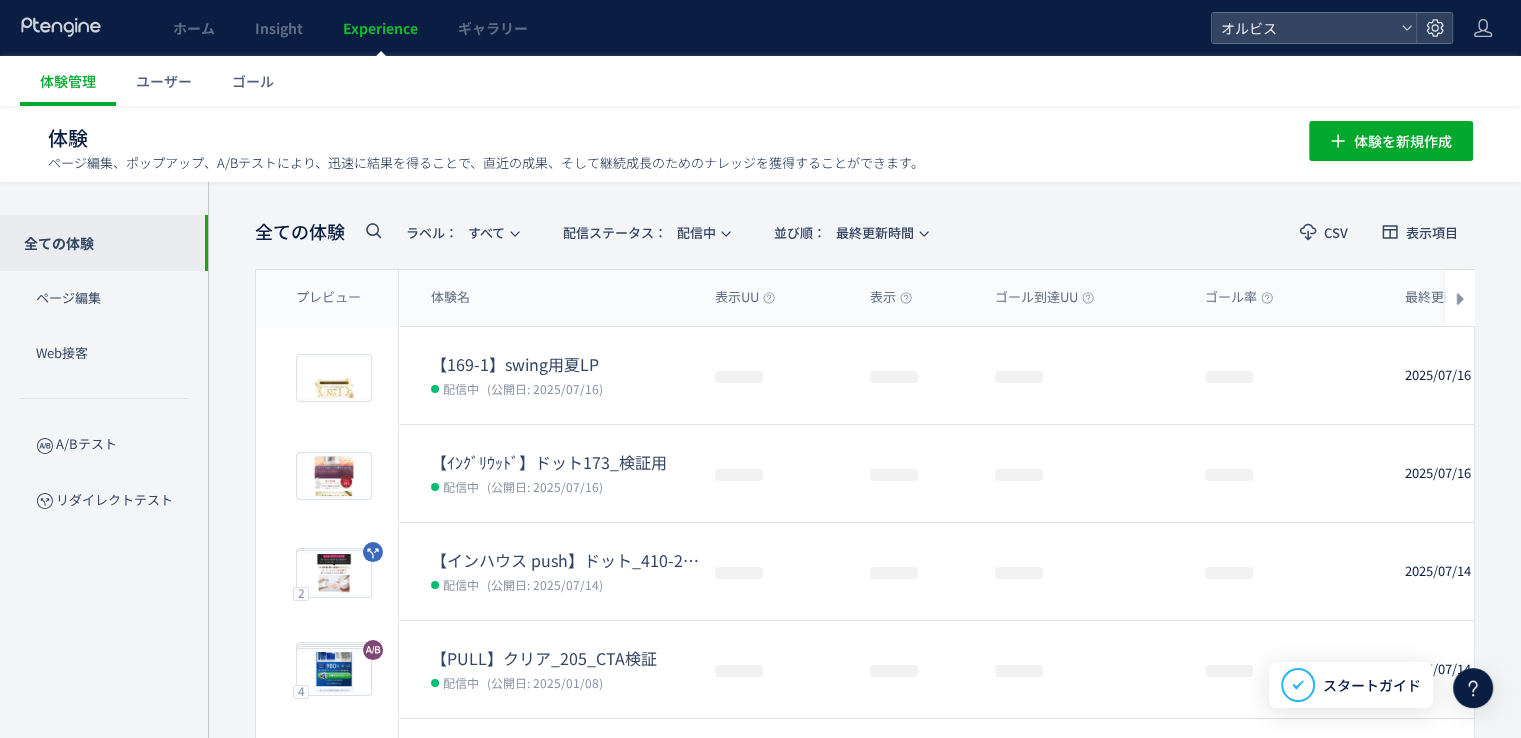 click on "ホーム Insight Experience ギャラリー" at bounding box center (605, 28) 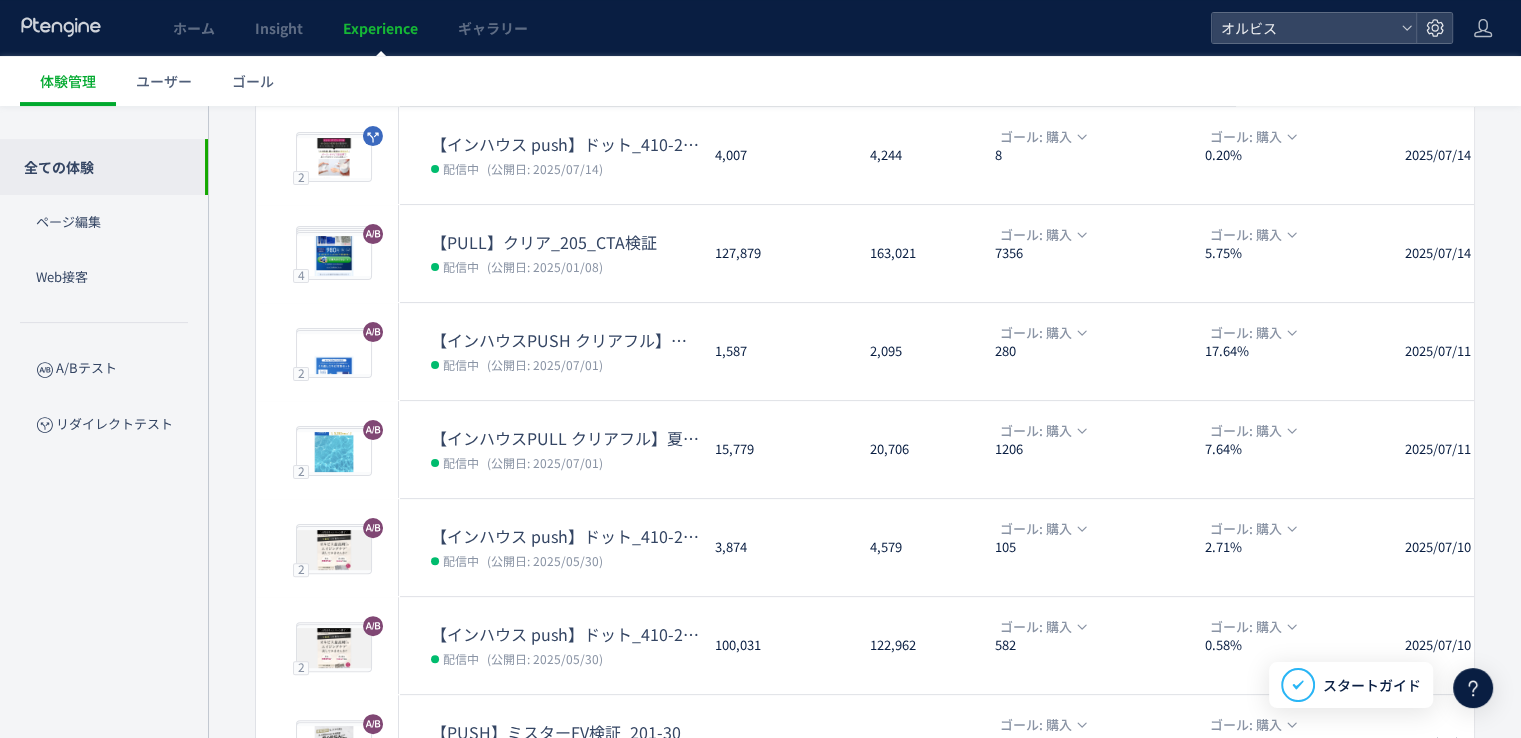 scroll, scrollTop: 642, scrollLeft: 0, axis: vertical 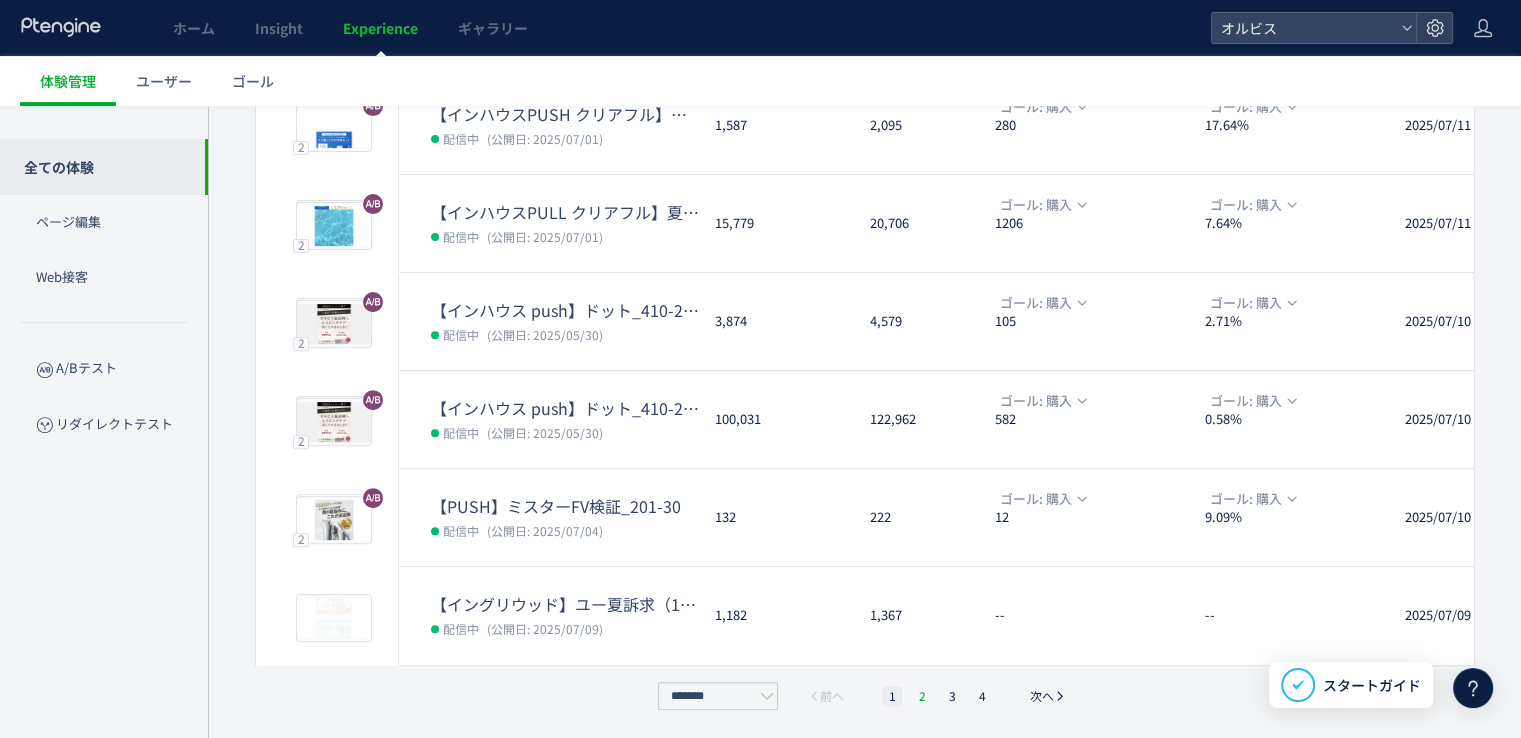click on "2" 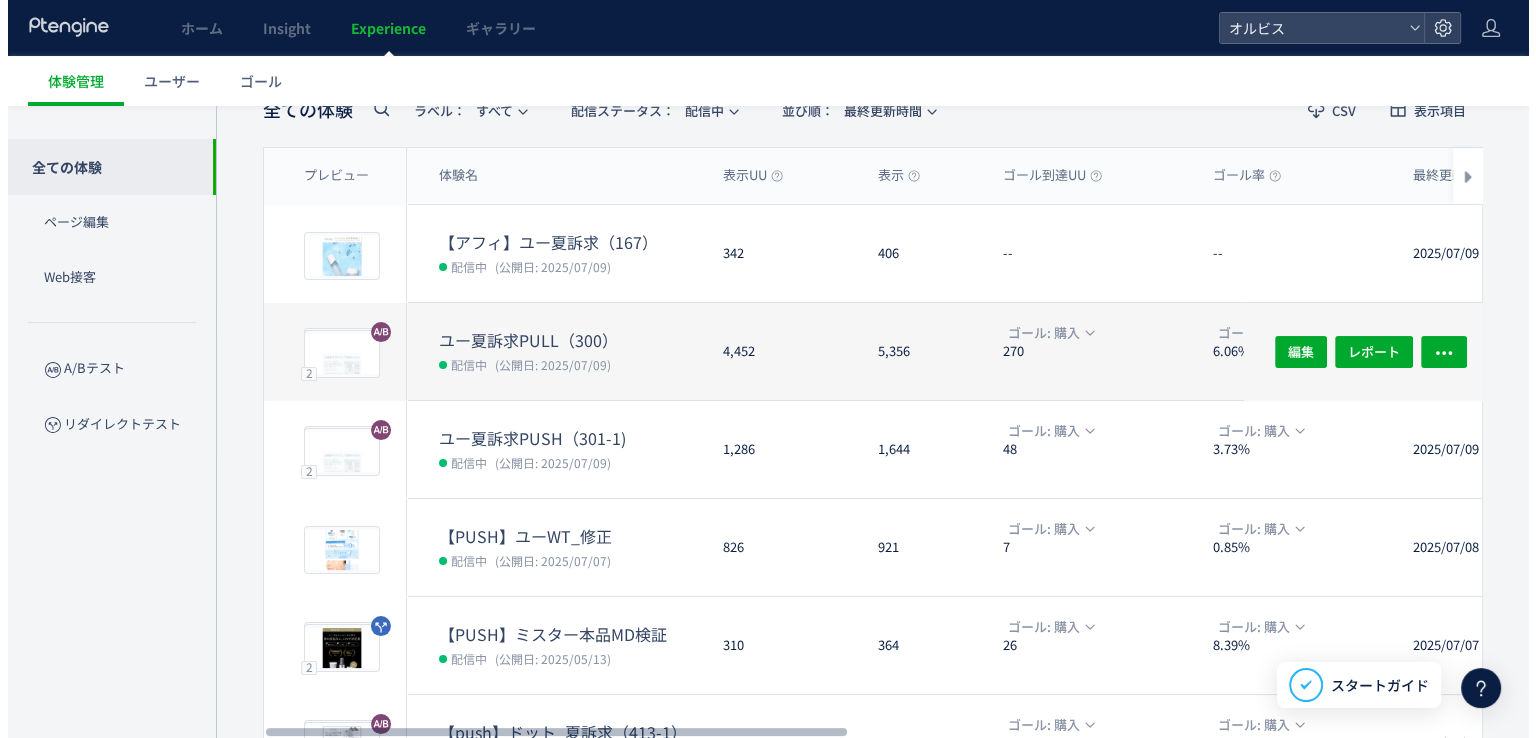 scroll, scrollTop: 262, scrollLeft: 0, axis: vertical 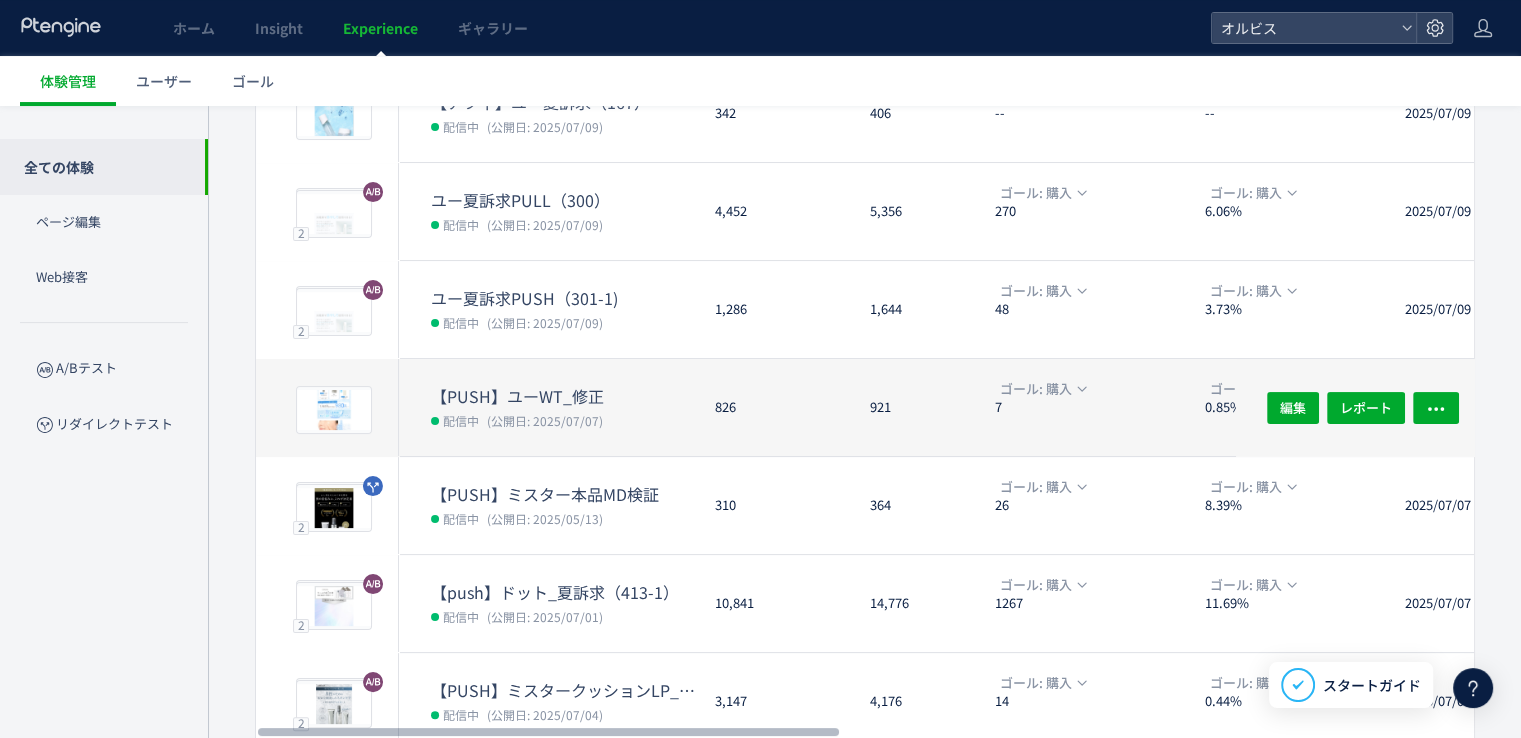 click on "配信中 (公開日: [DATE])" at bounding box center [565, 420] 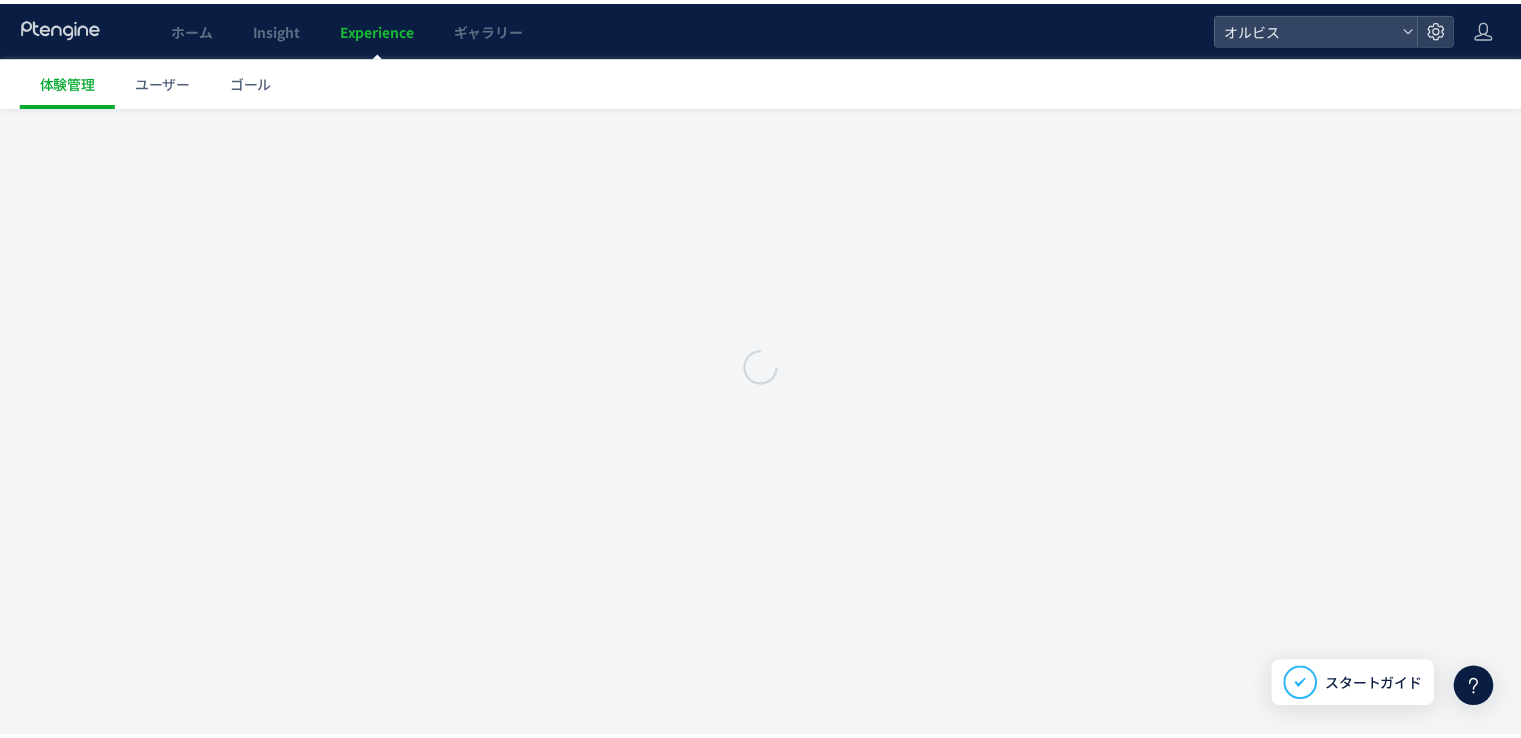 scroll, scrollTop: 0, scrollLeft: 0, axis: both 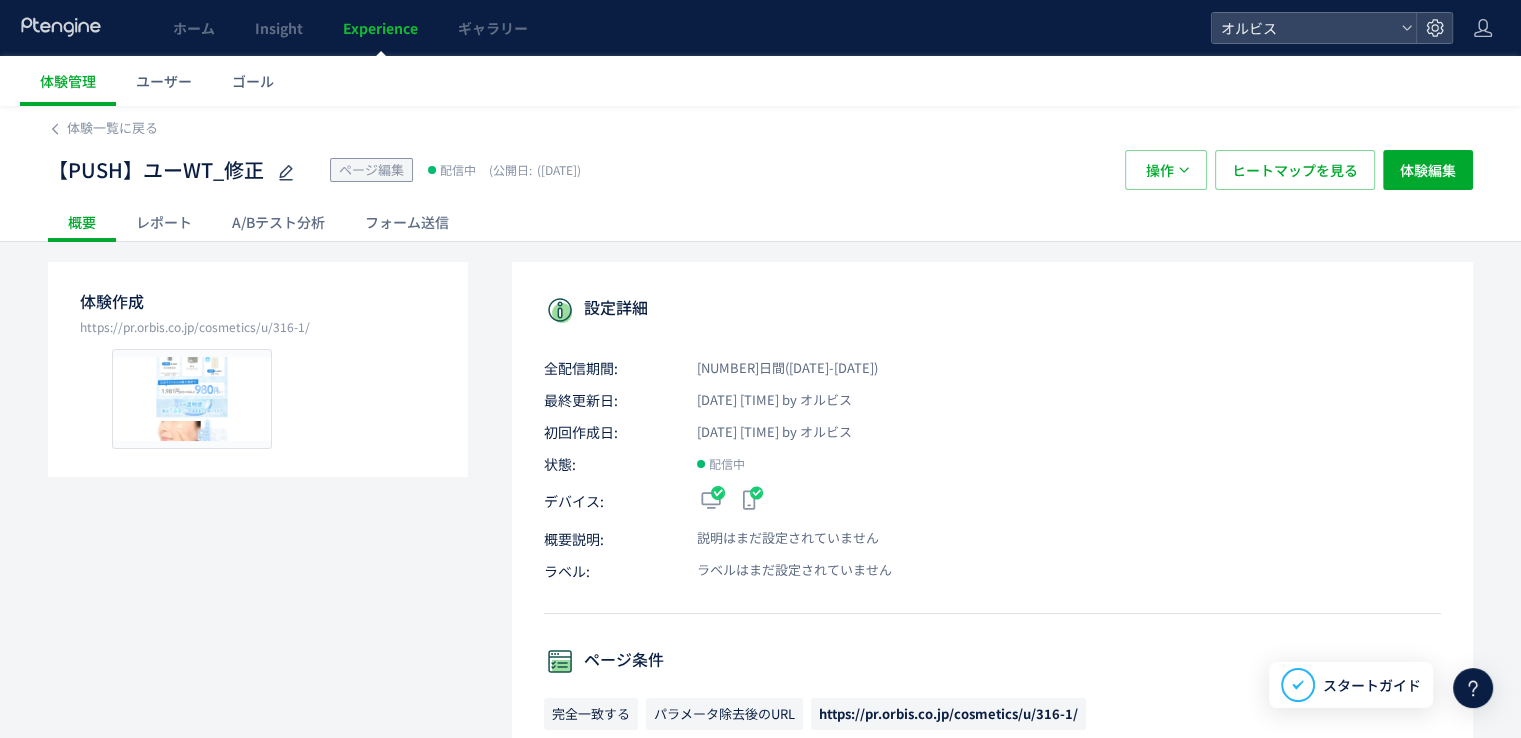 click on "A/Bテスト分析" 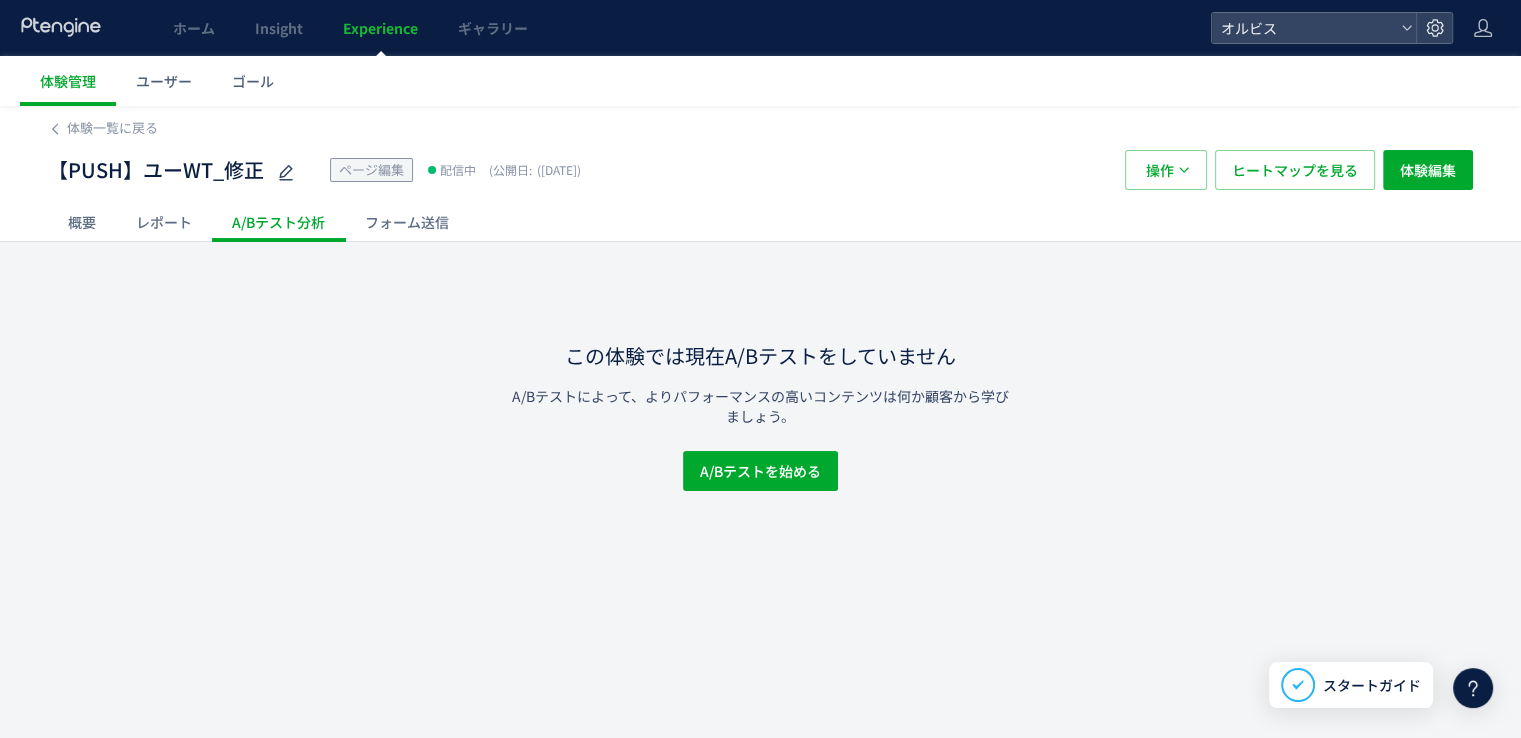 click on "レポート" 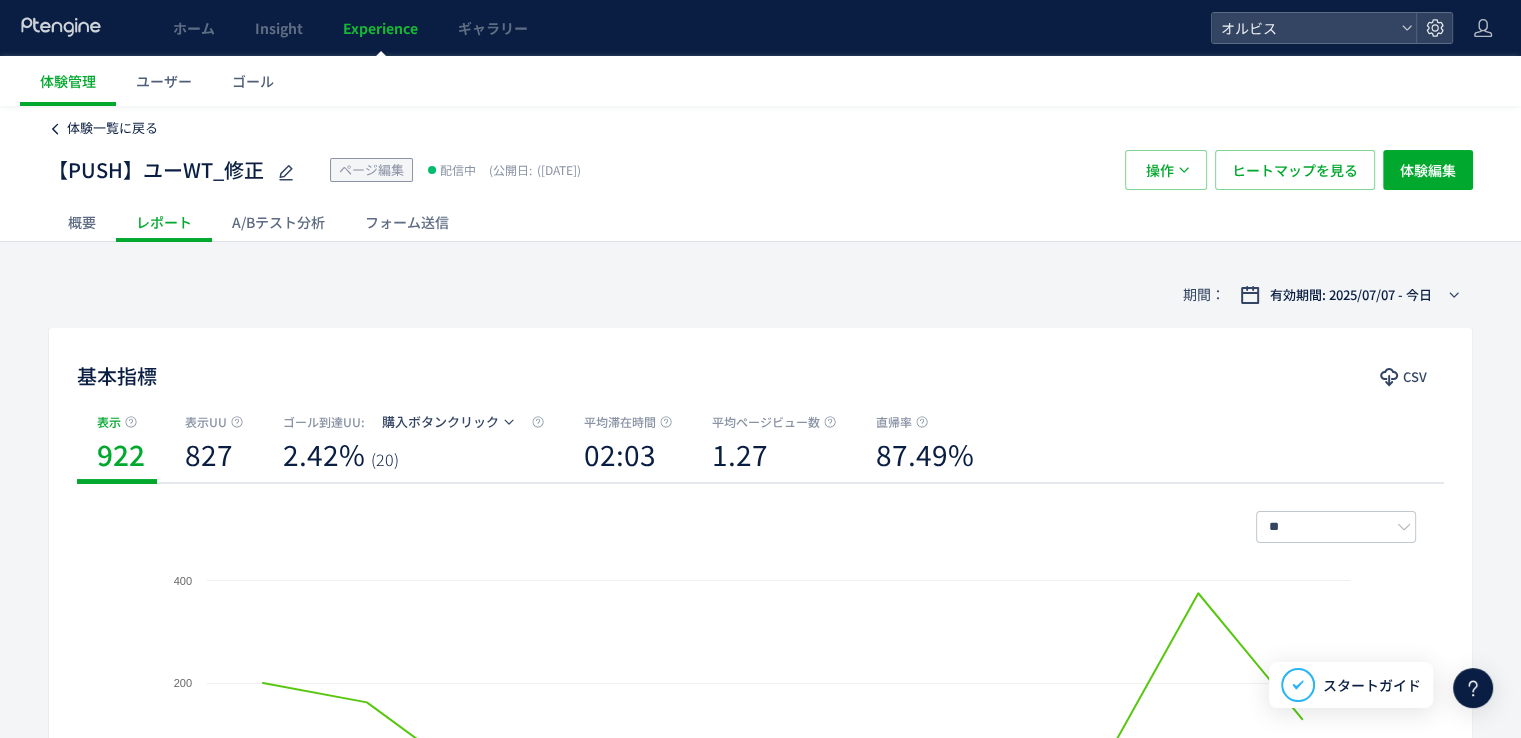 click on "体験一覧に戻る" at bounding box center [103, 128] 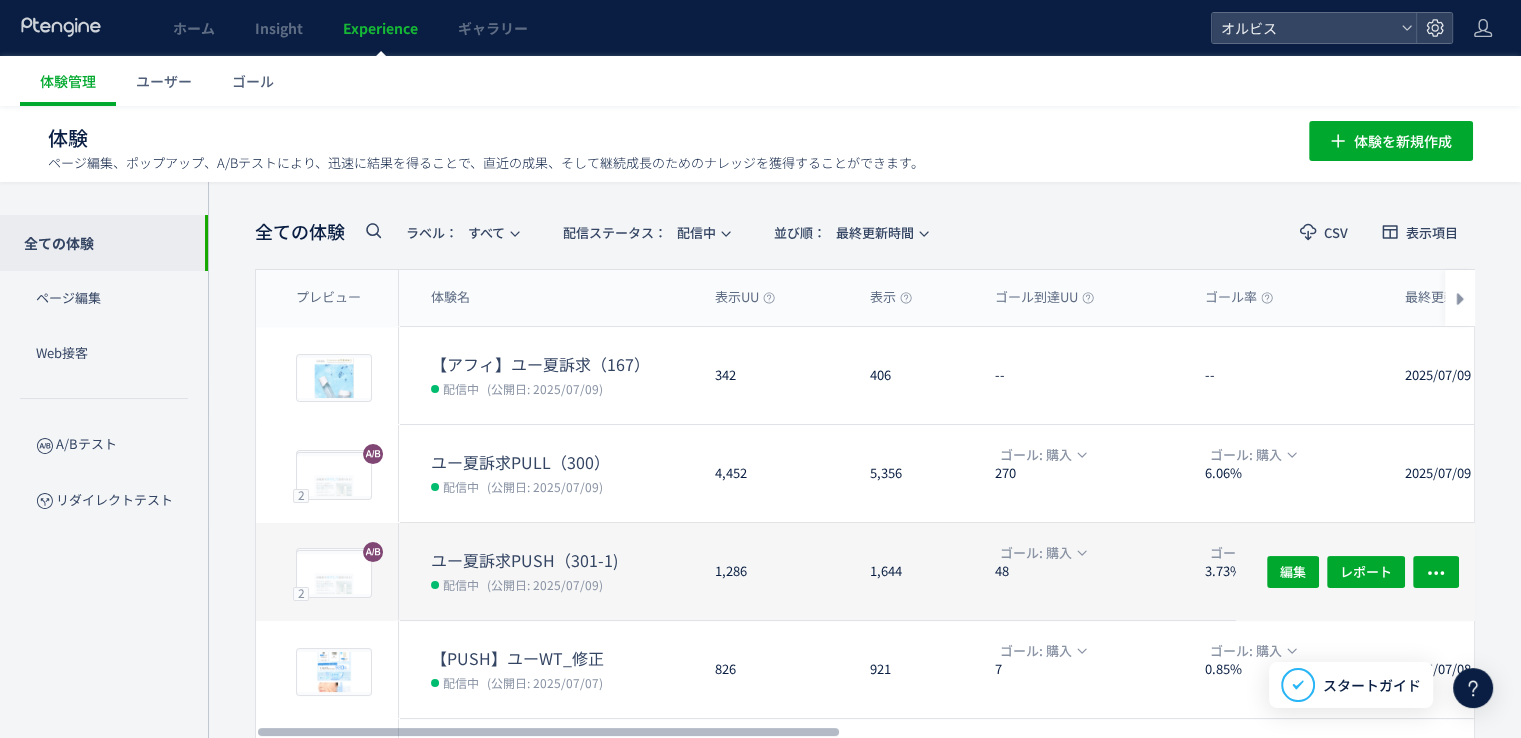 click on "ユー夏訴求PUSH（301-1)" at bounding box center [565, 560] 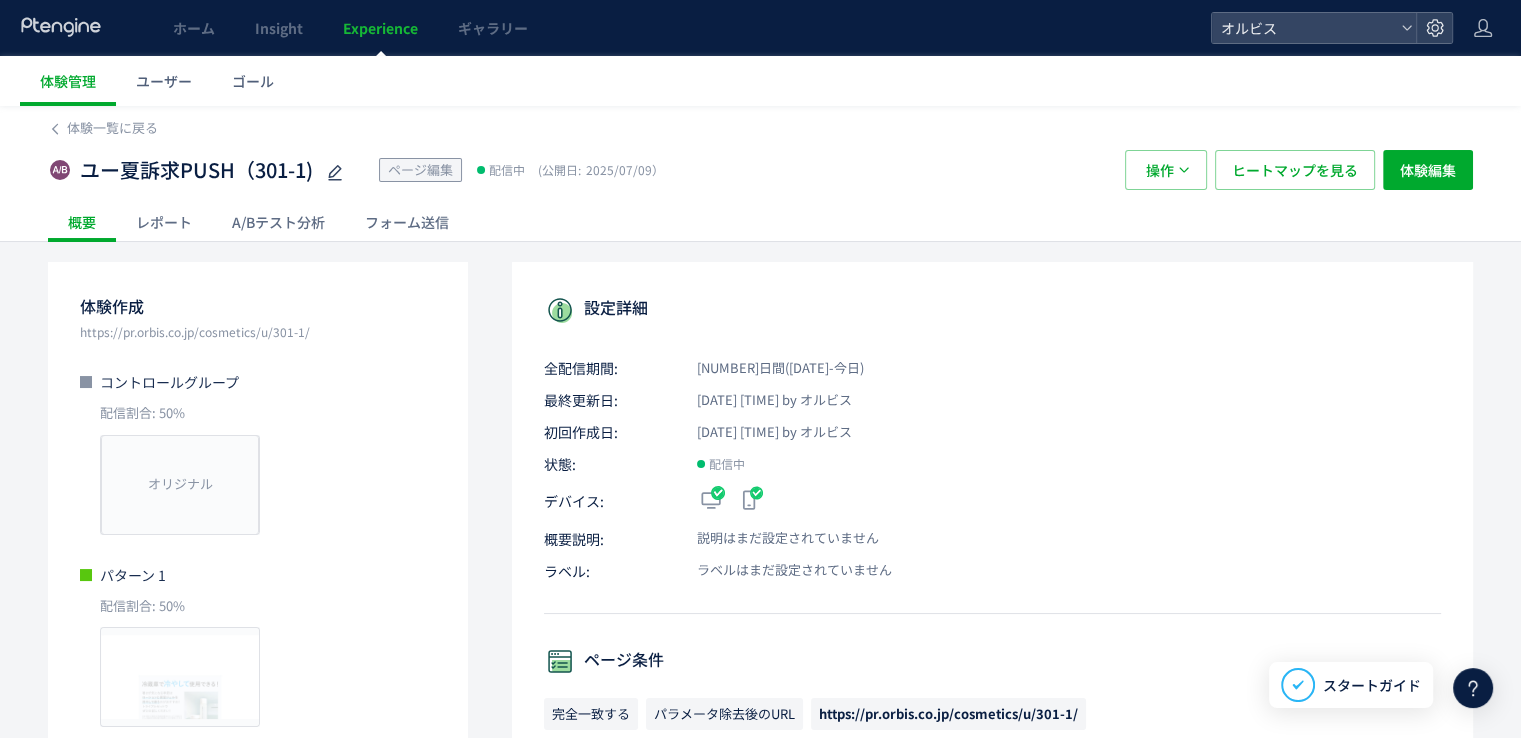 click on "A/Bテスト分析" 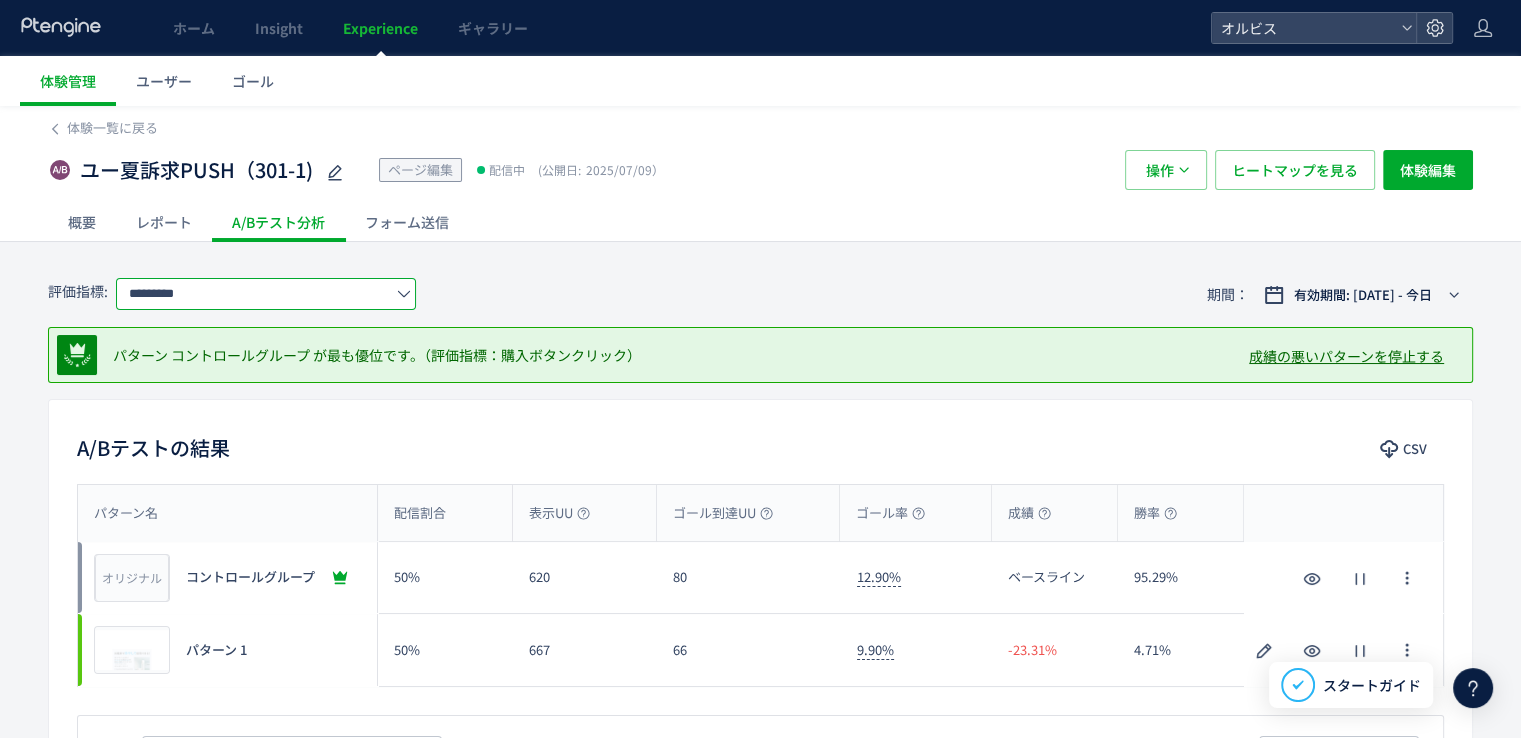 click on "*********" 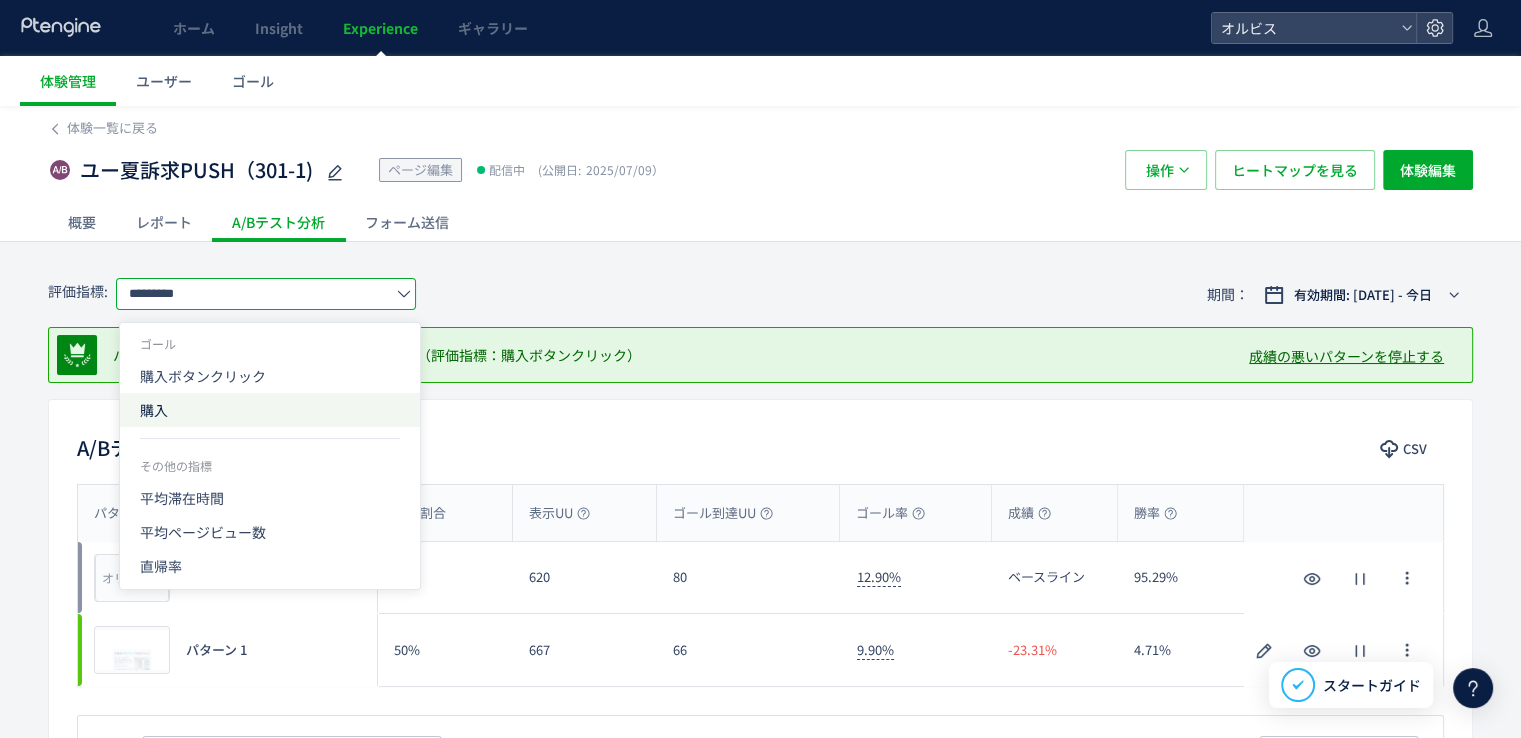 click on "購入" 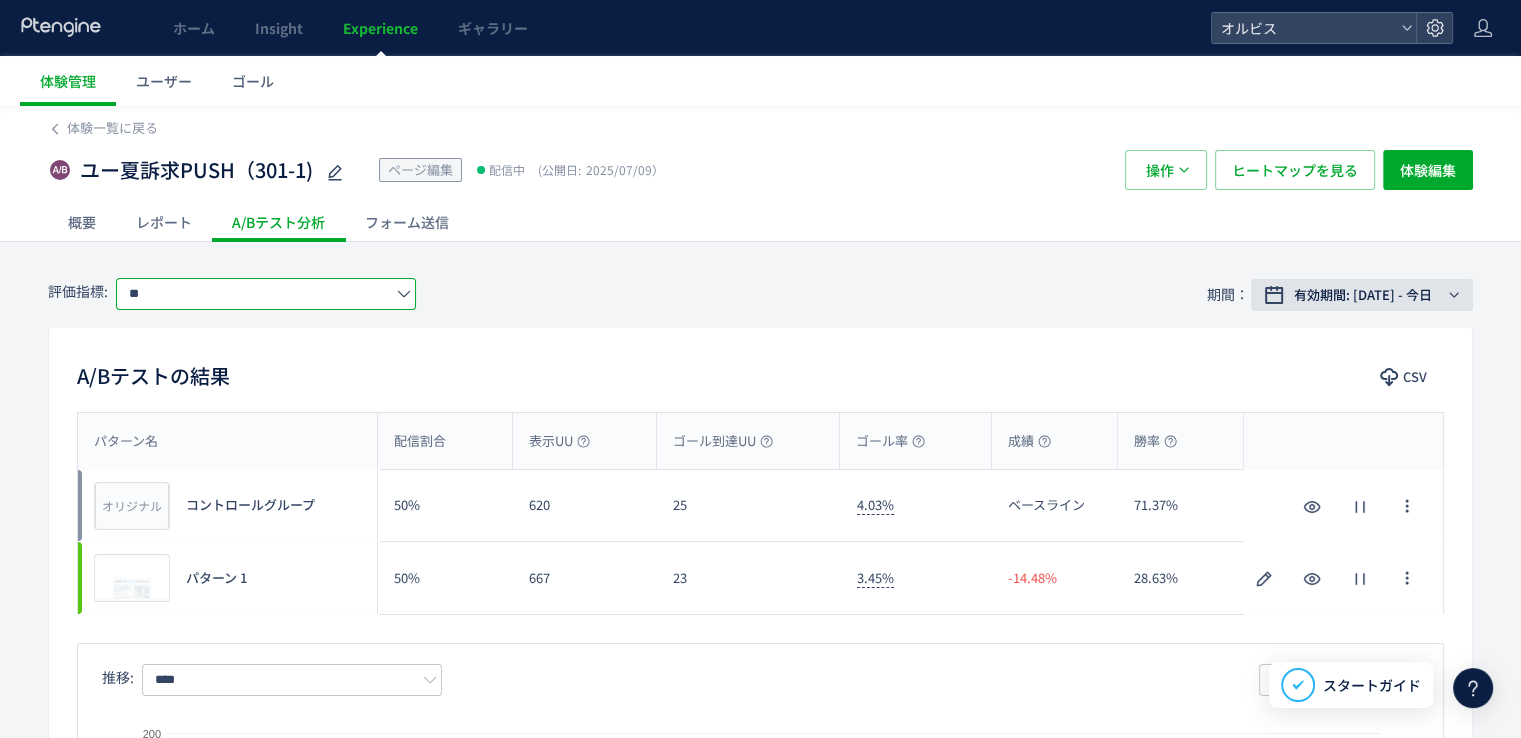 click on "有効期間: [DATE] - 今日" at bounding box center (1363, 295) 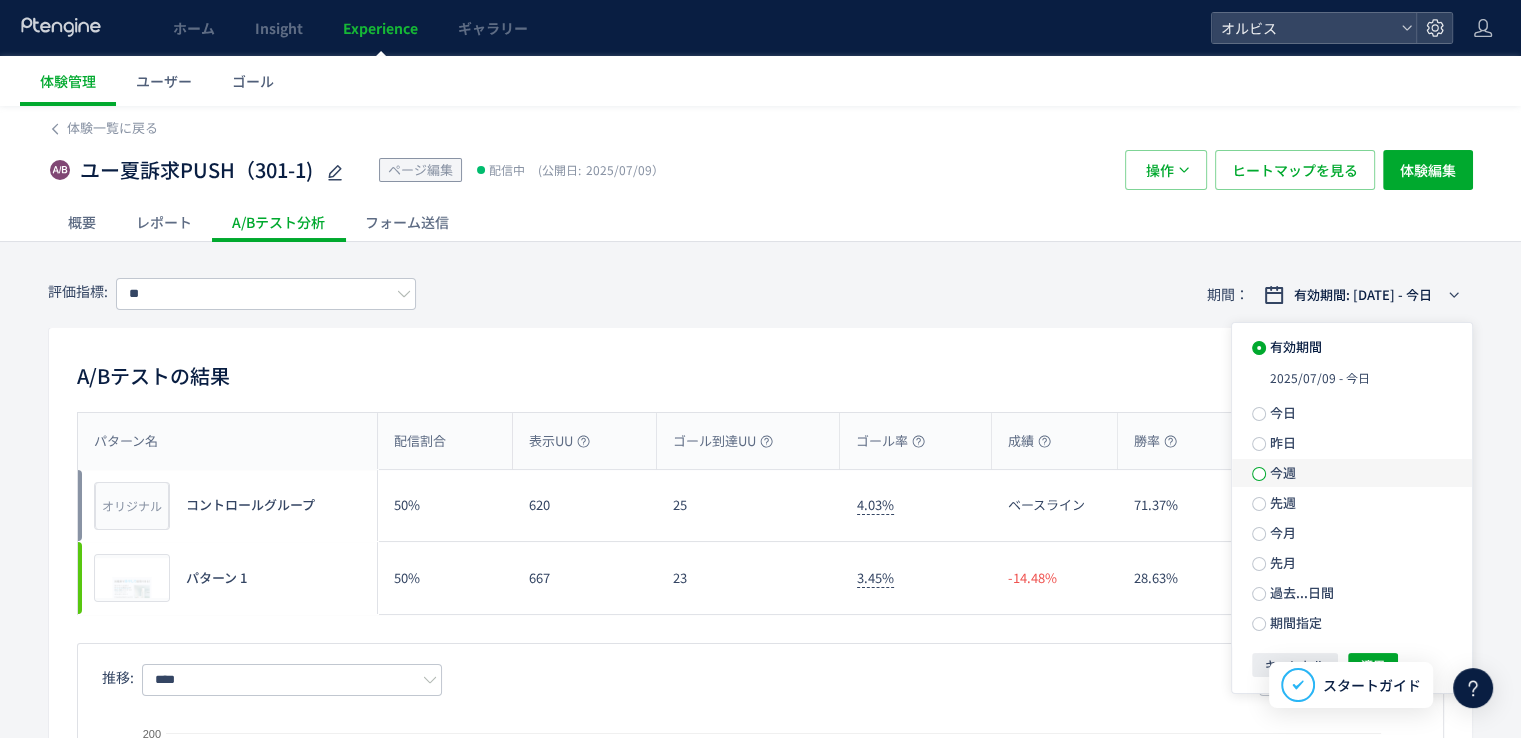 click at bounding box center [1259, 474] 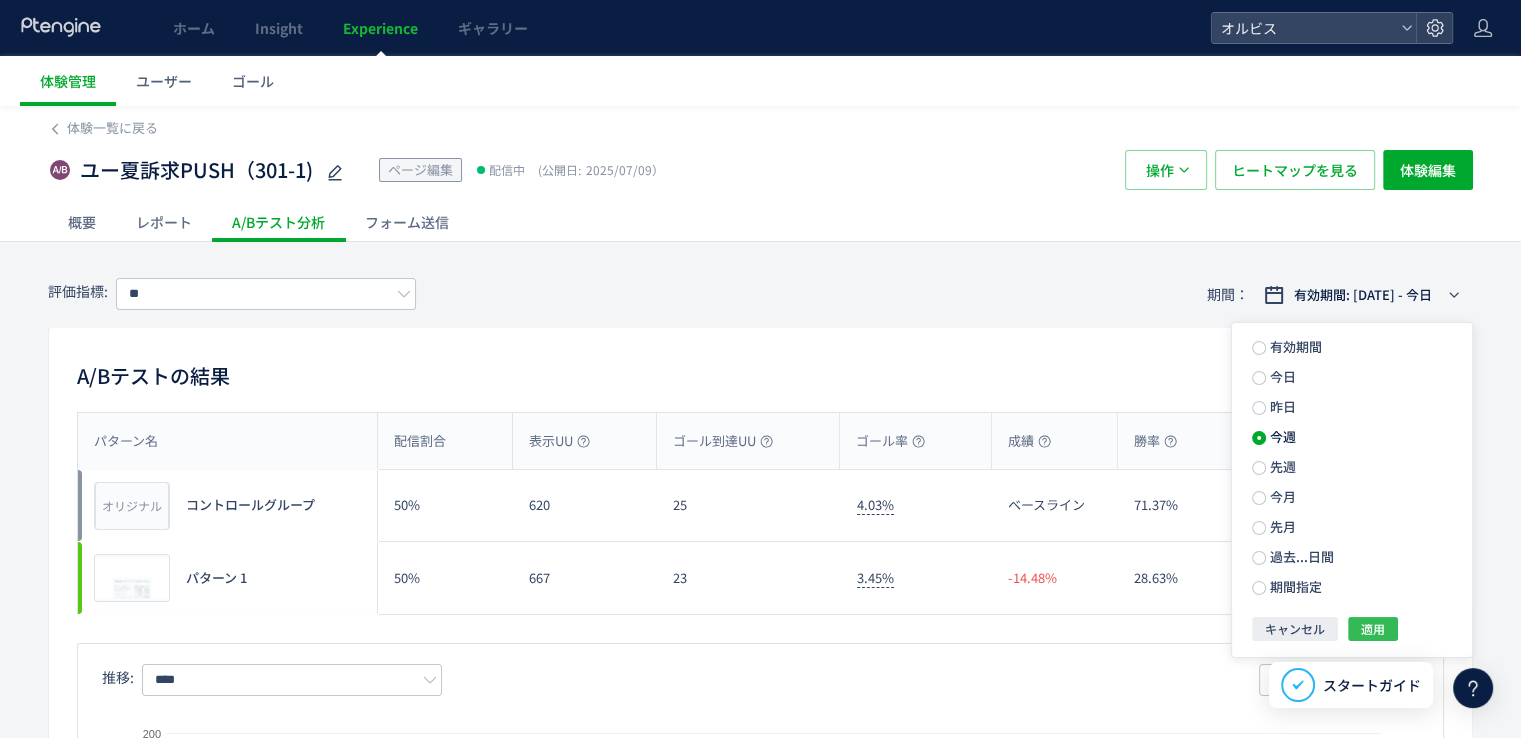 click on "適用" at bounding box center (1373, 629) 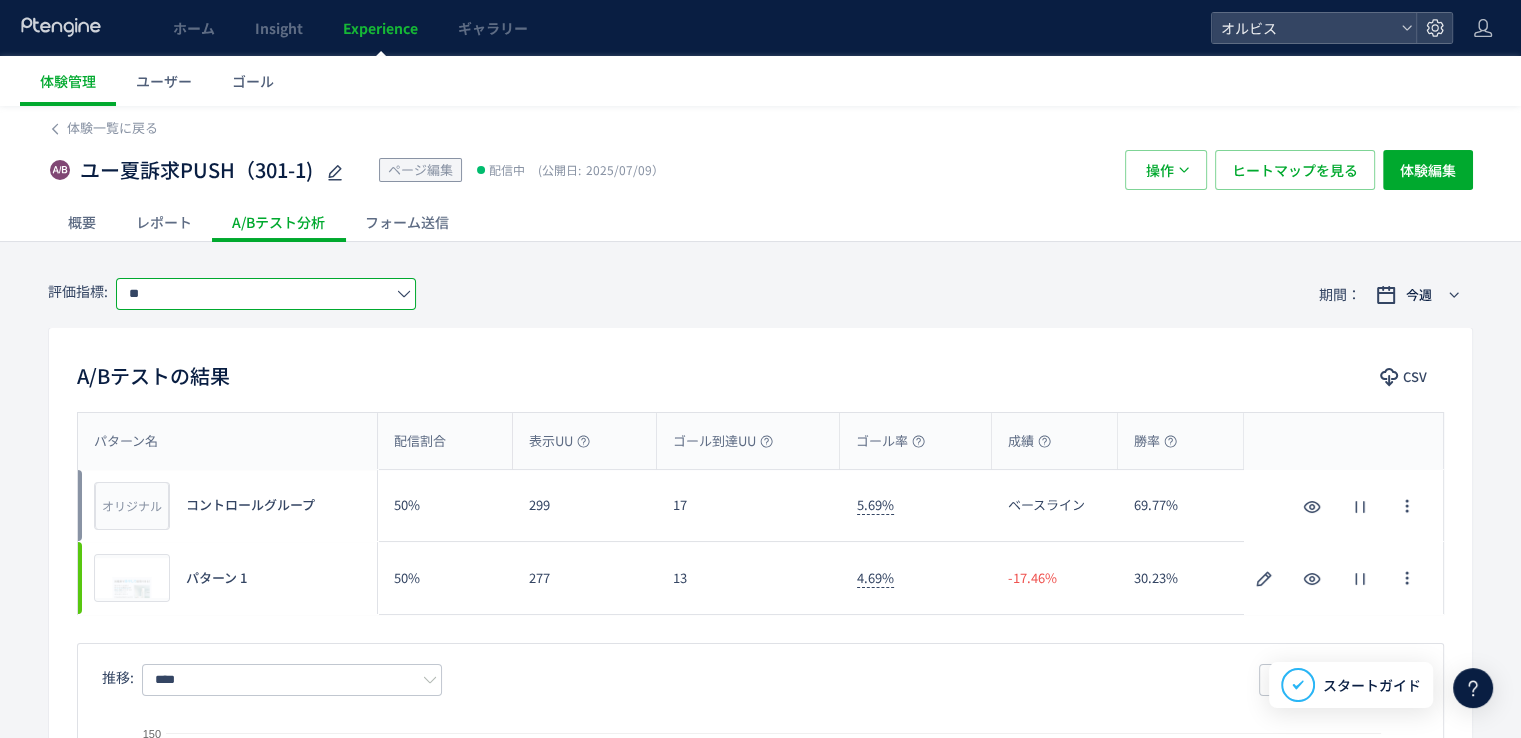 click on "**" 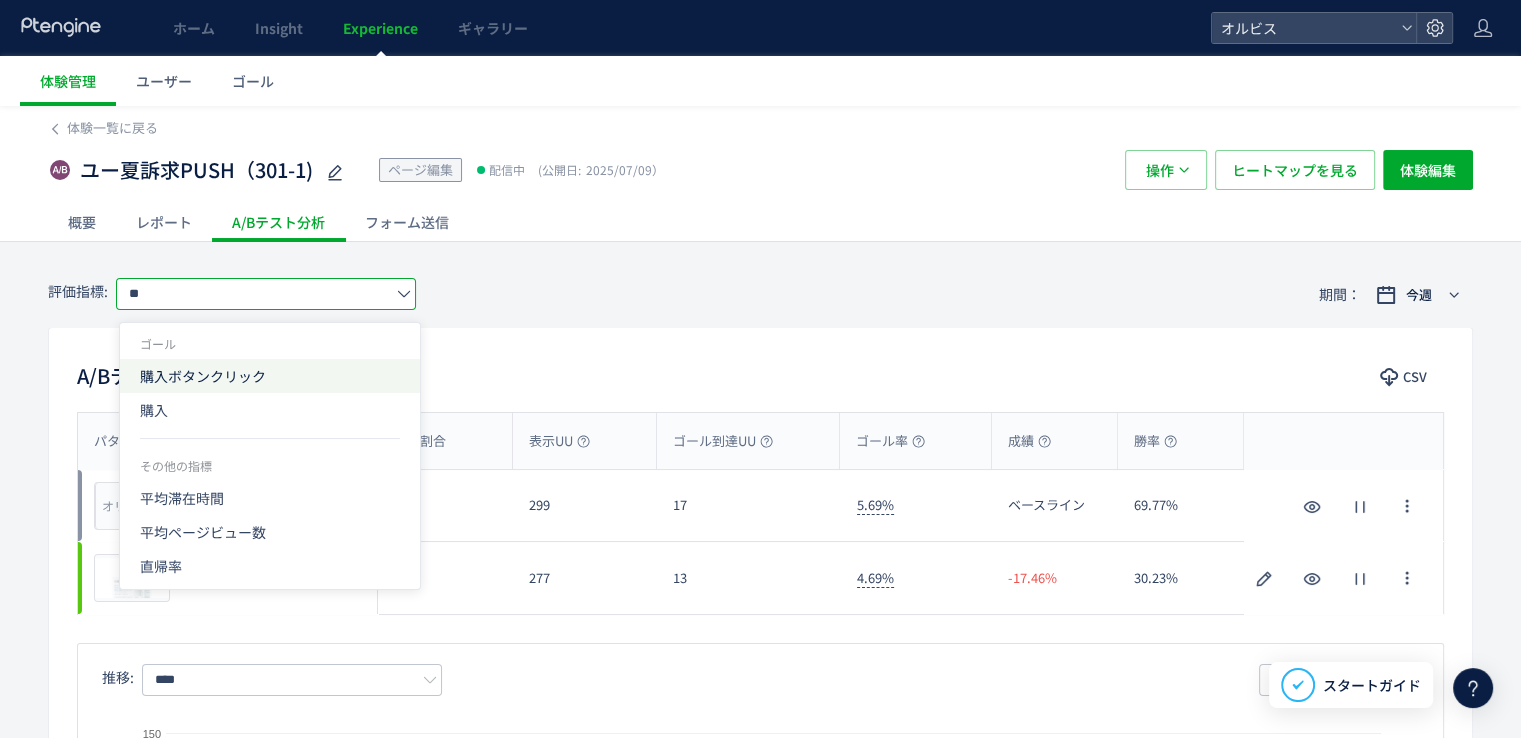 click on "購入ボタンクリック" 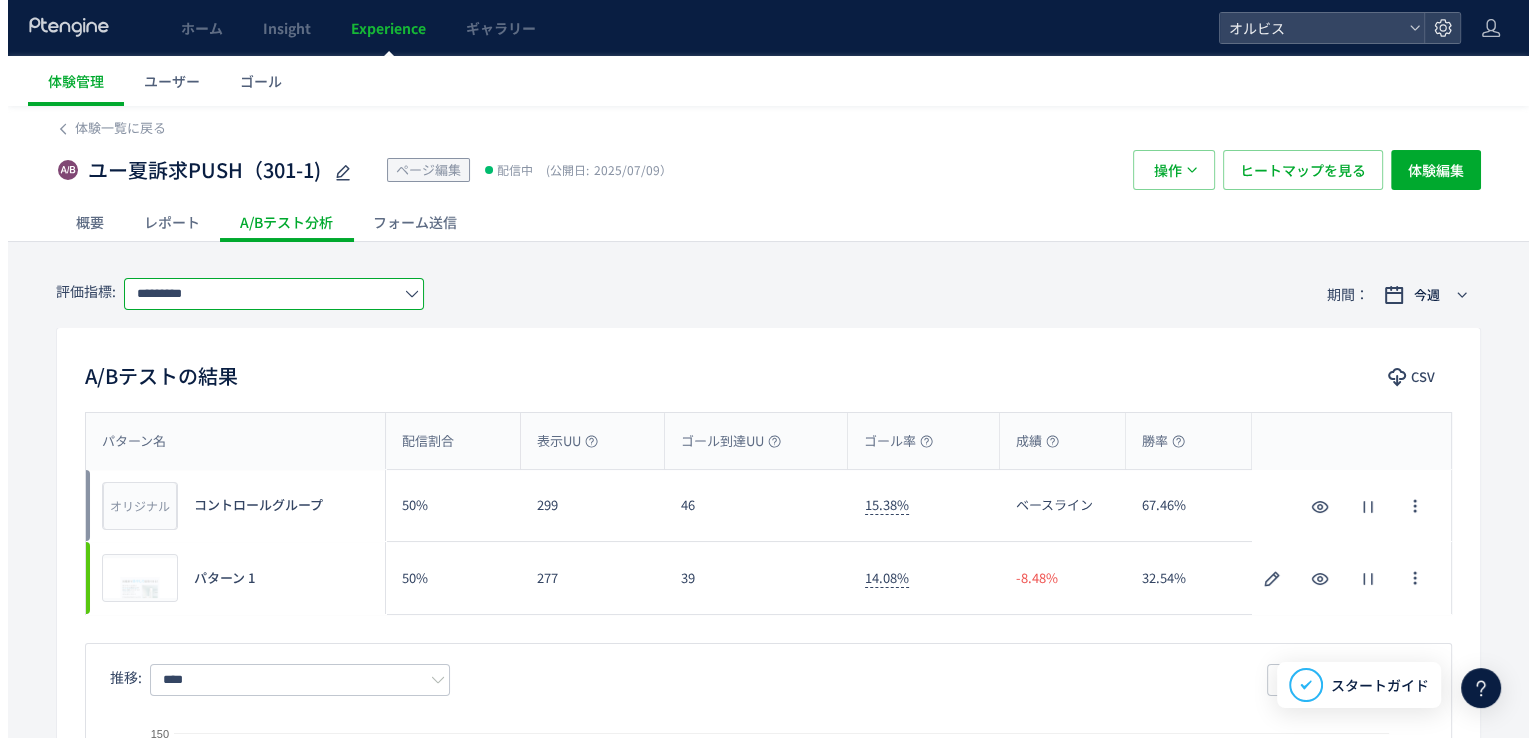 scroll, scrollTop: 0, scrollLeft: 0, axis: both 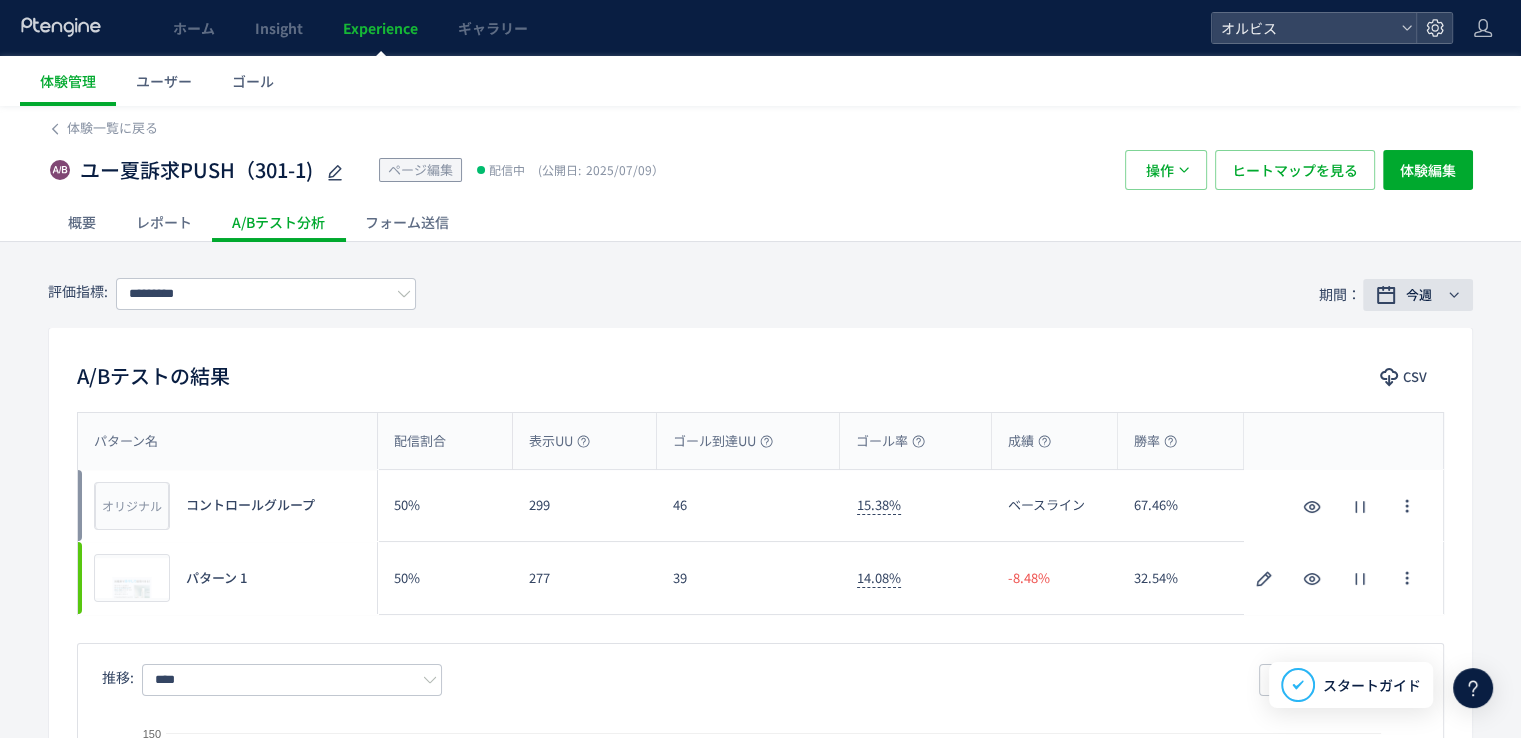 click on "今週" at bounding box center (1419, 295) 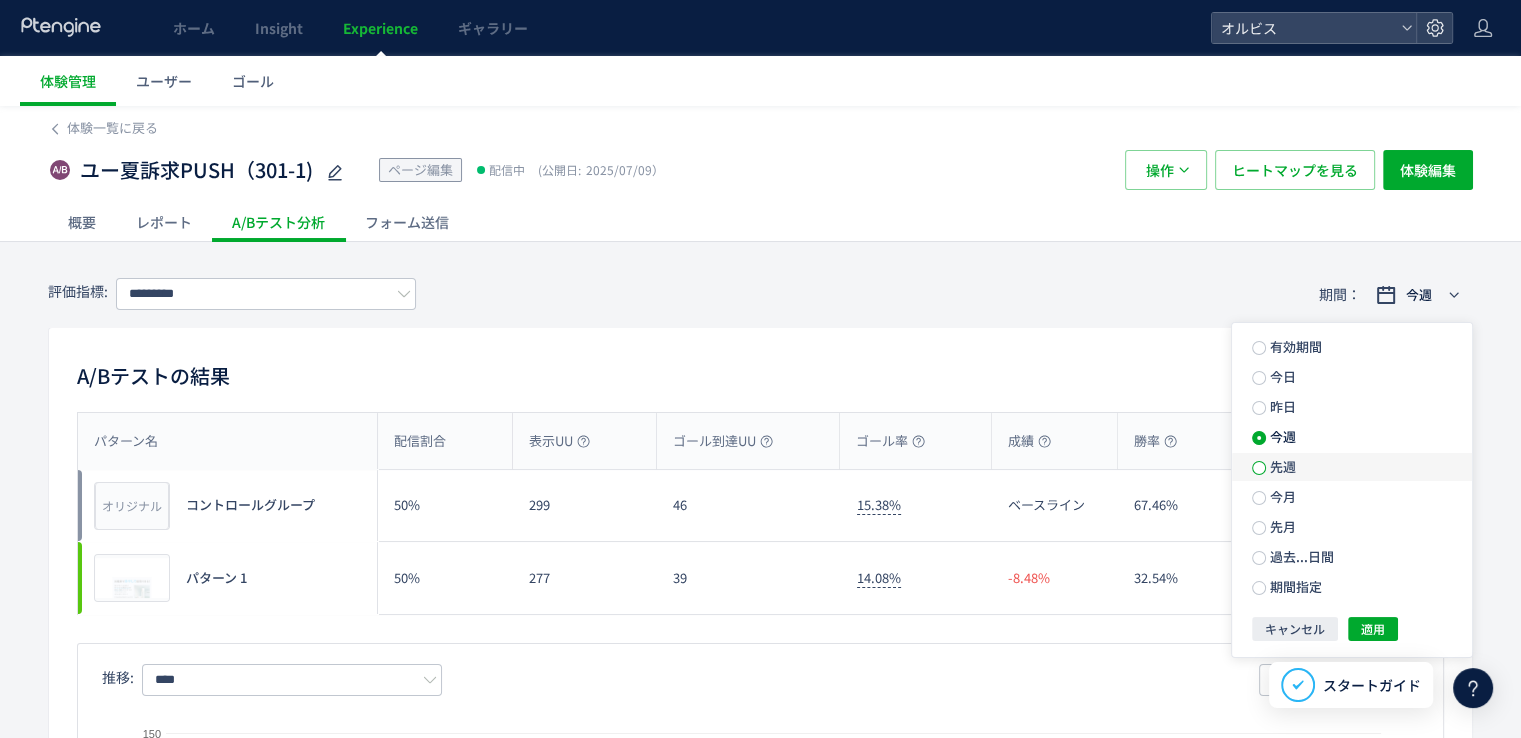 click at bounding box center (1259, 468) 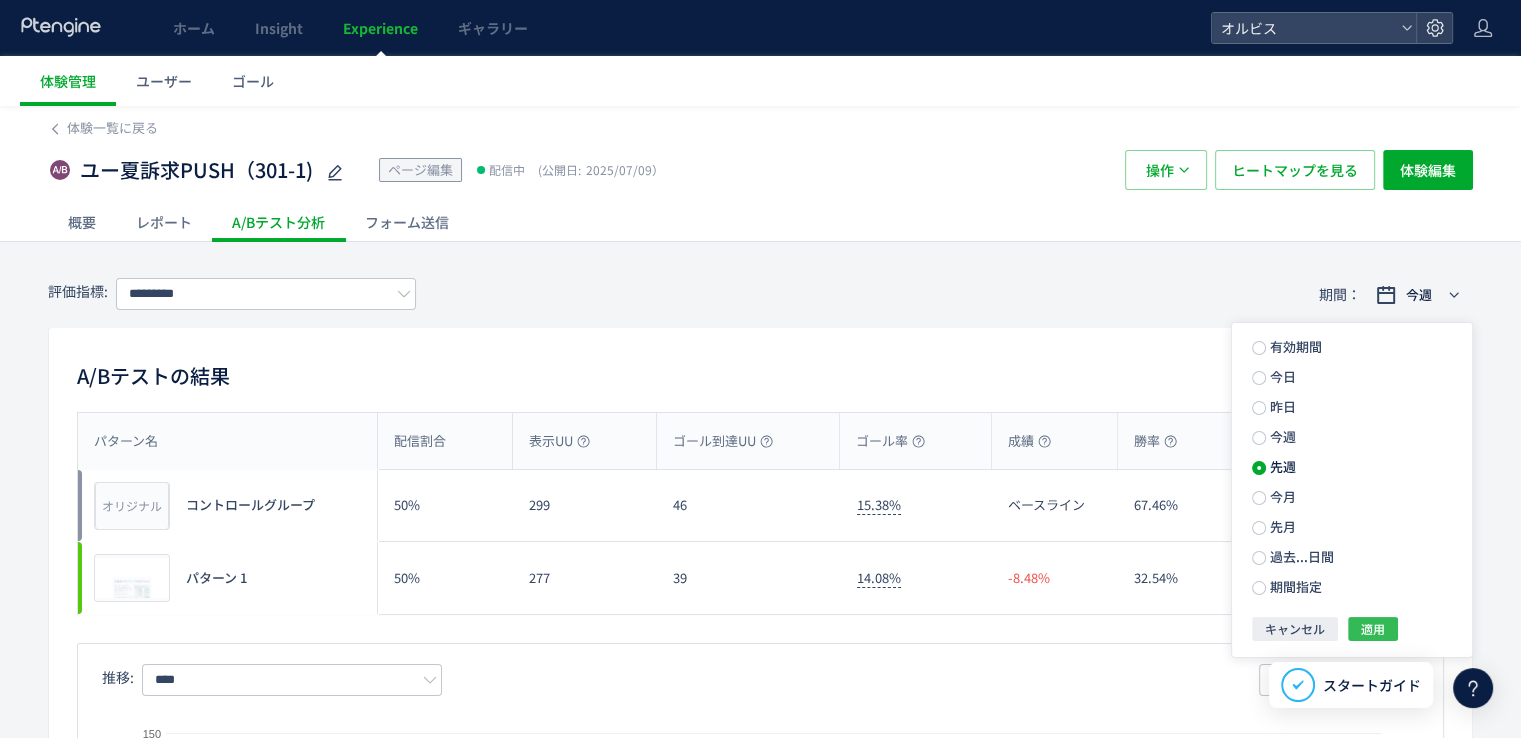 click on "適用" at bounding box center [1373, 629] 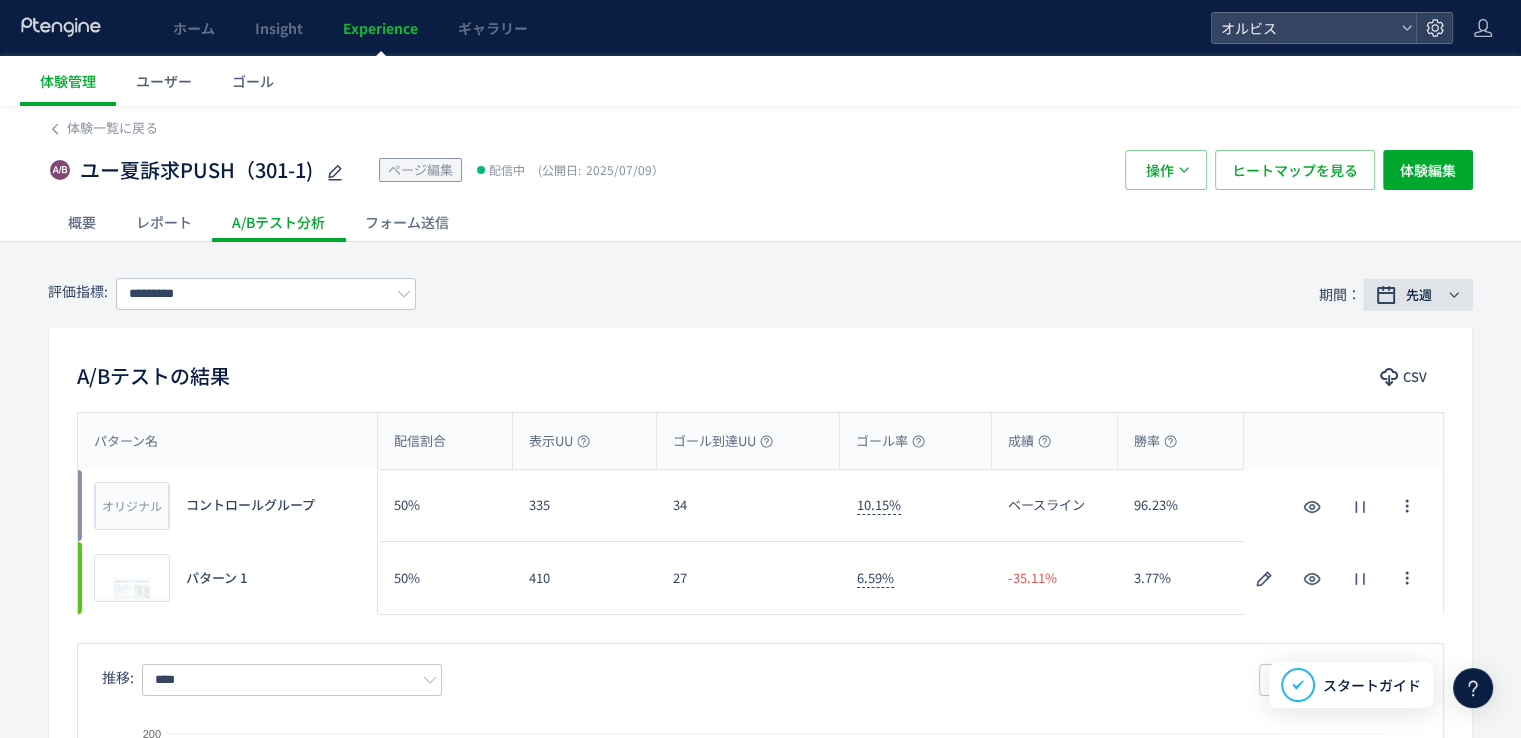 click on "先週" at bounding box center (1419, 295) 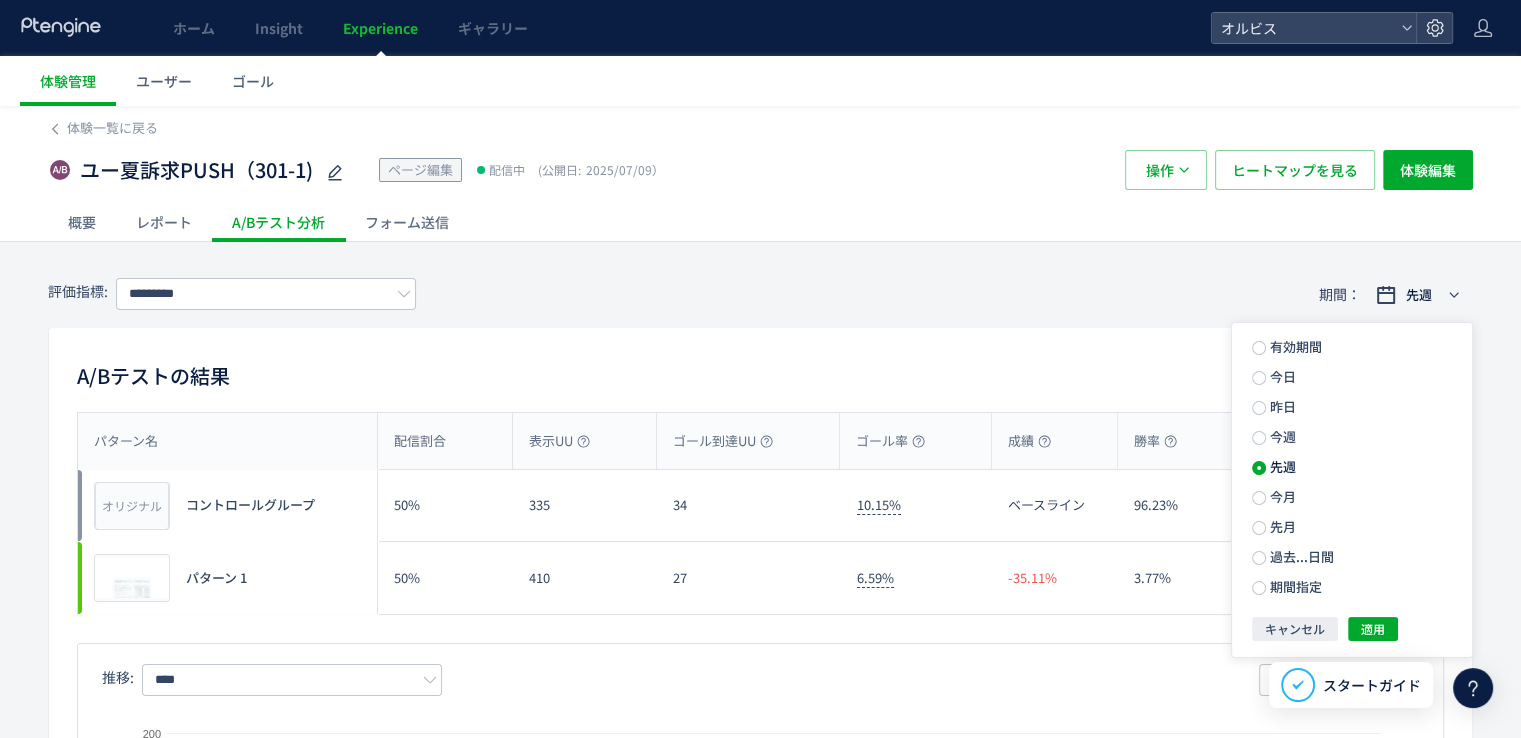 click on "A/Bテストの結果 CSV パターン名 配信割合 表示UU ゴール到達UU ゴール率 成績 勝率 パターン名 オリジナル プレビュー コントロールグループ 50% 335 34 10.15% ベースライン 96.23% オリジナル プレビュー コントロールグループ プレビュー パターン 1 50% 410 27 6.59% -35.11% 3.77% プレビュー パターン 1 推移:  **** ** 日別 週別 月別 Created with Highcharts 9.1.2 コントロールグループ パターン 1 [DATE] [DATE] [DATE] [DATE] [DATE] [DATE] [DATE] 0 100 200" at bounding box center [760, 660] 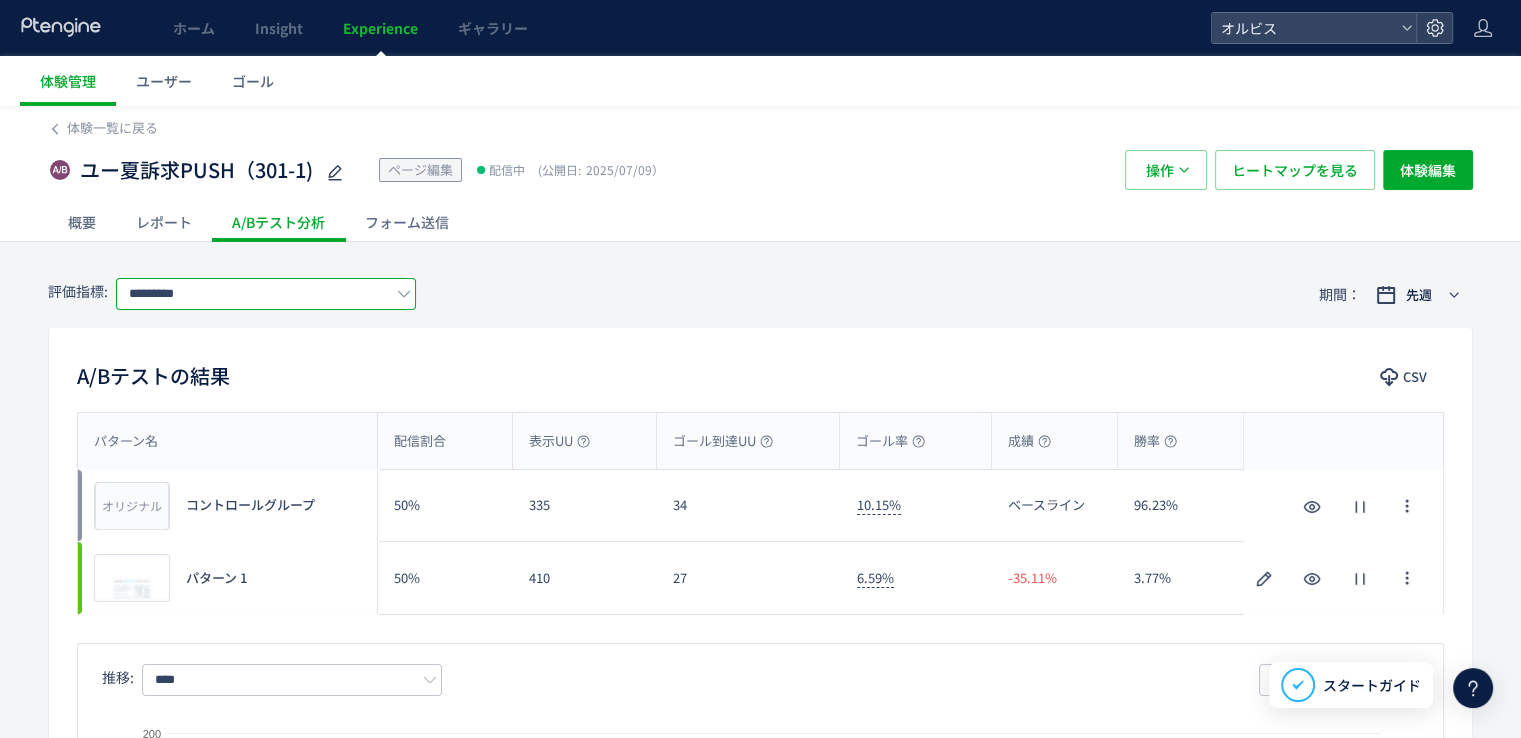 click on "*********" 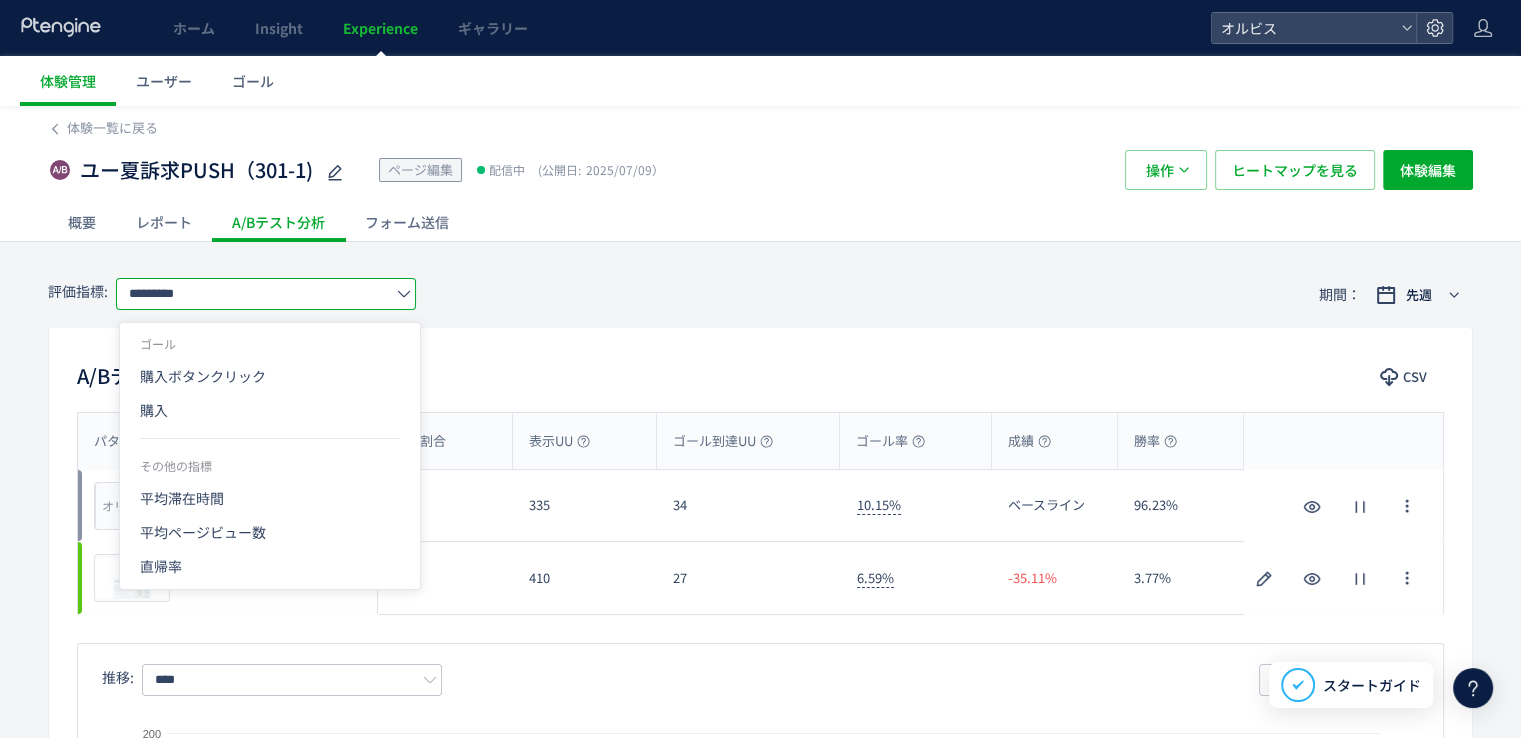 drag, startPoint x: 284, startPoint y: 409, endPoint x: 895, endPoint y: 465, distance: 613.5609 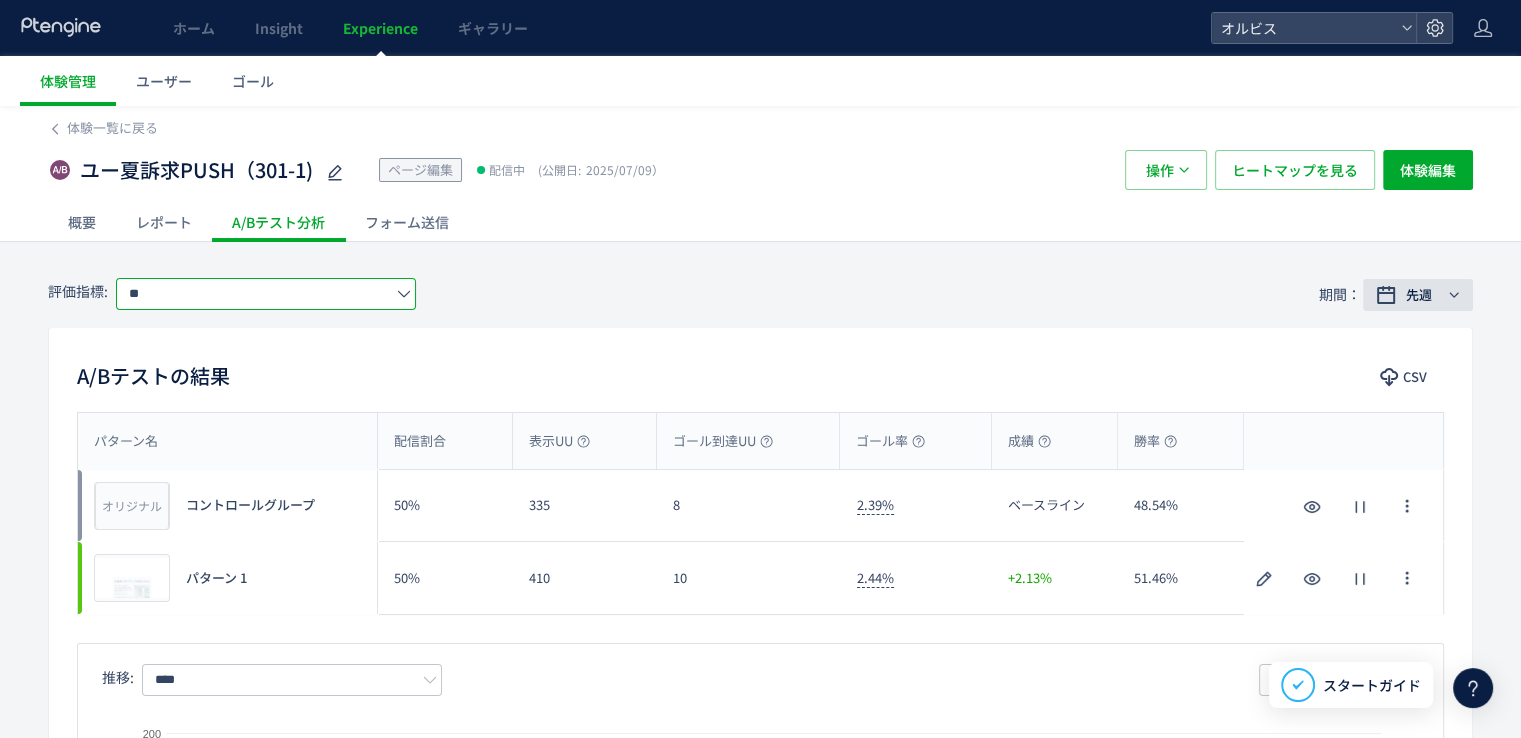 click on "先週" at bounding box center [1419, 295] 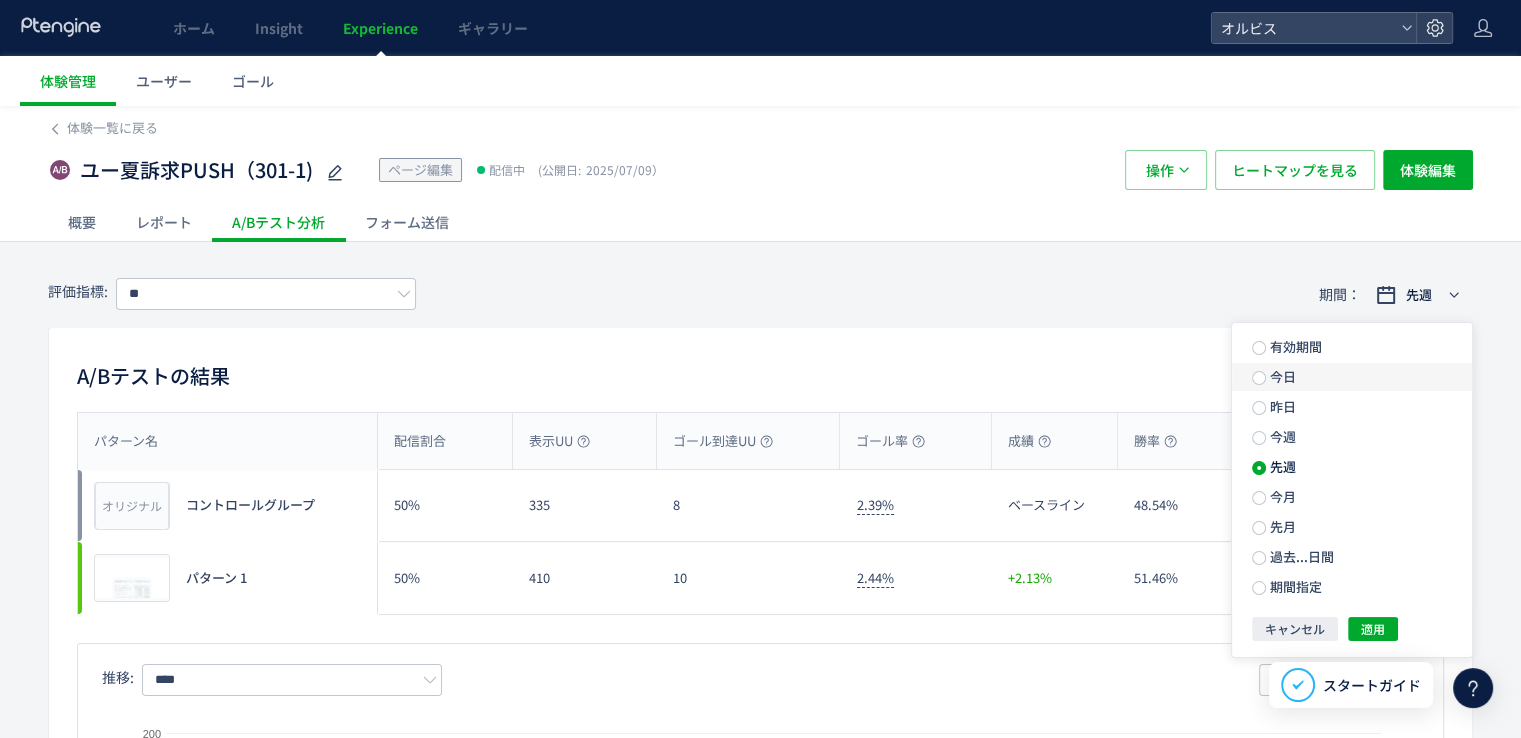 click on "今日" at bounding box center [1281, 376] 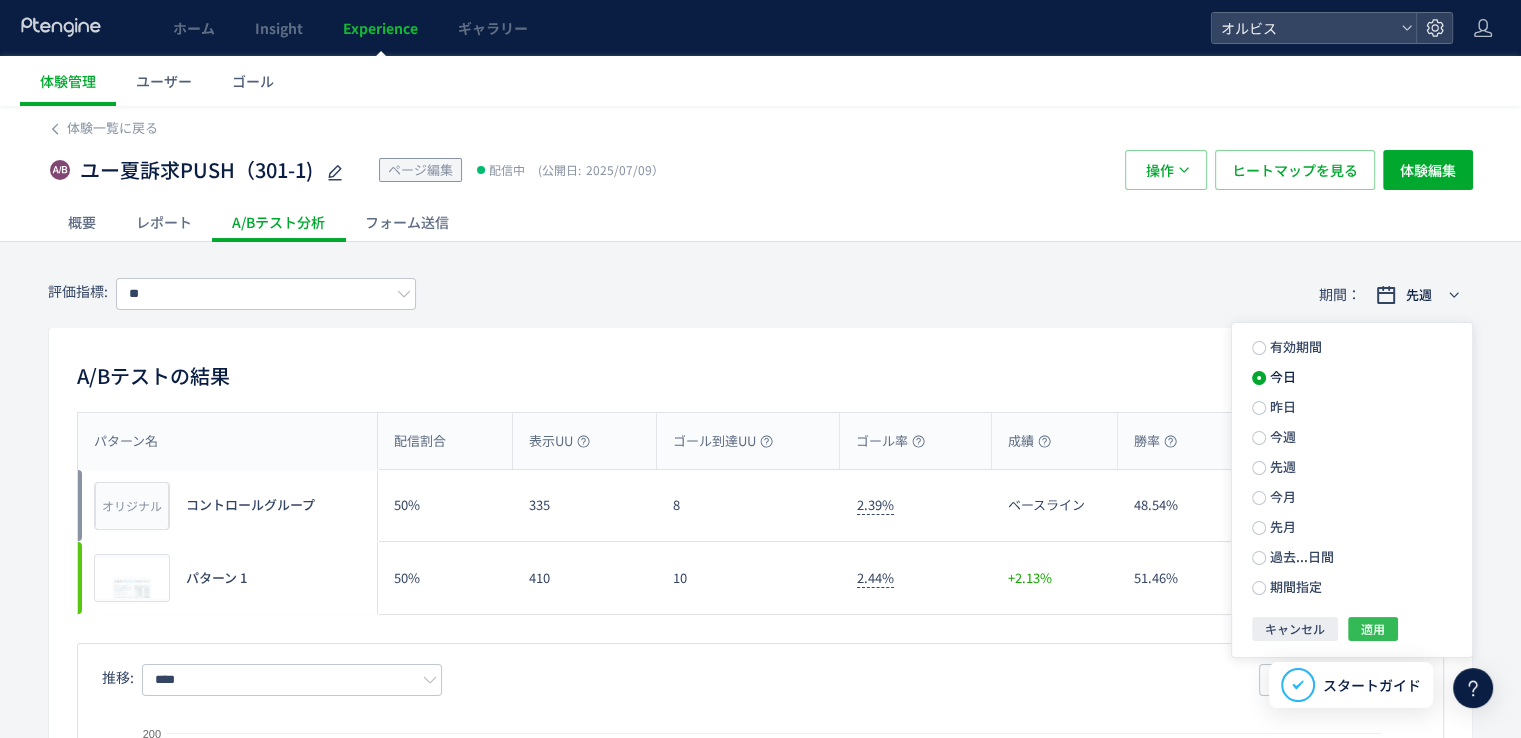 click on "適用" at bounding box center [1373, 629] 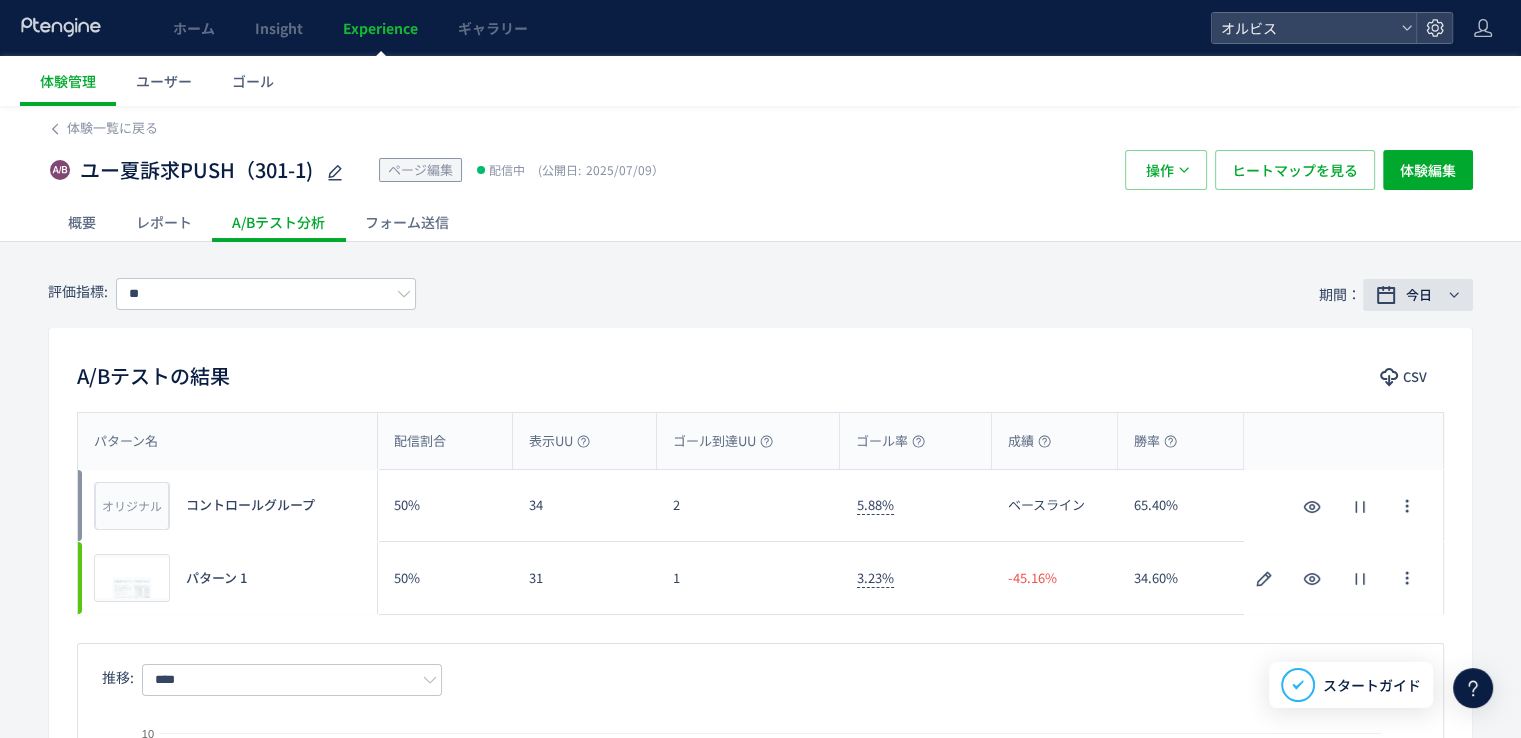 click on "今日" at bounding box center (1419, 295) 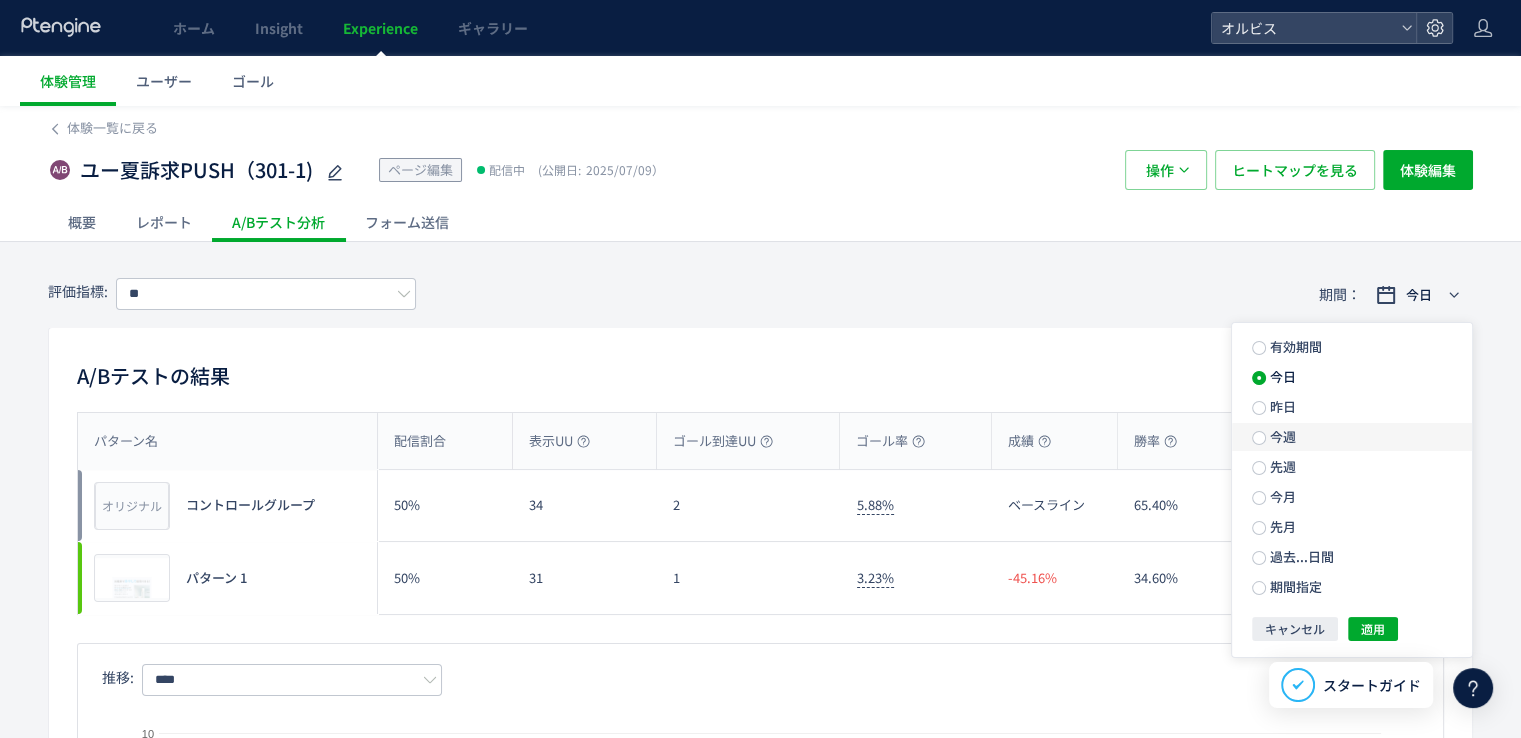 click on "今週" at bounding box center [1281, 436] 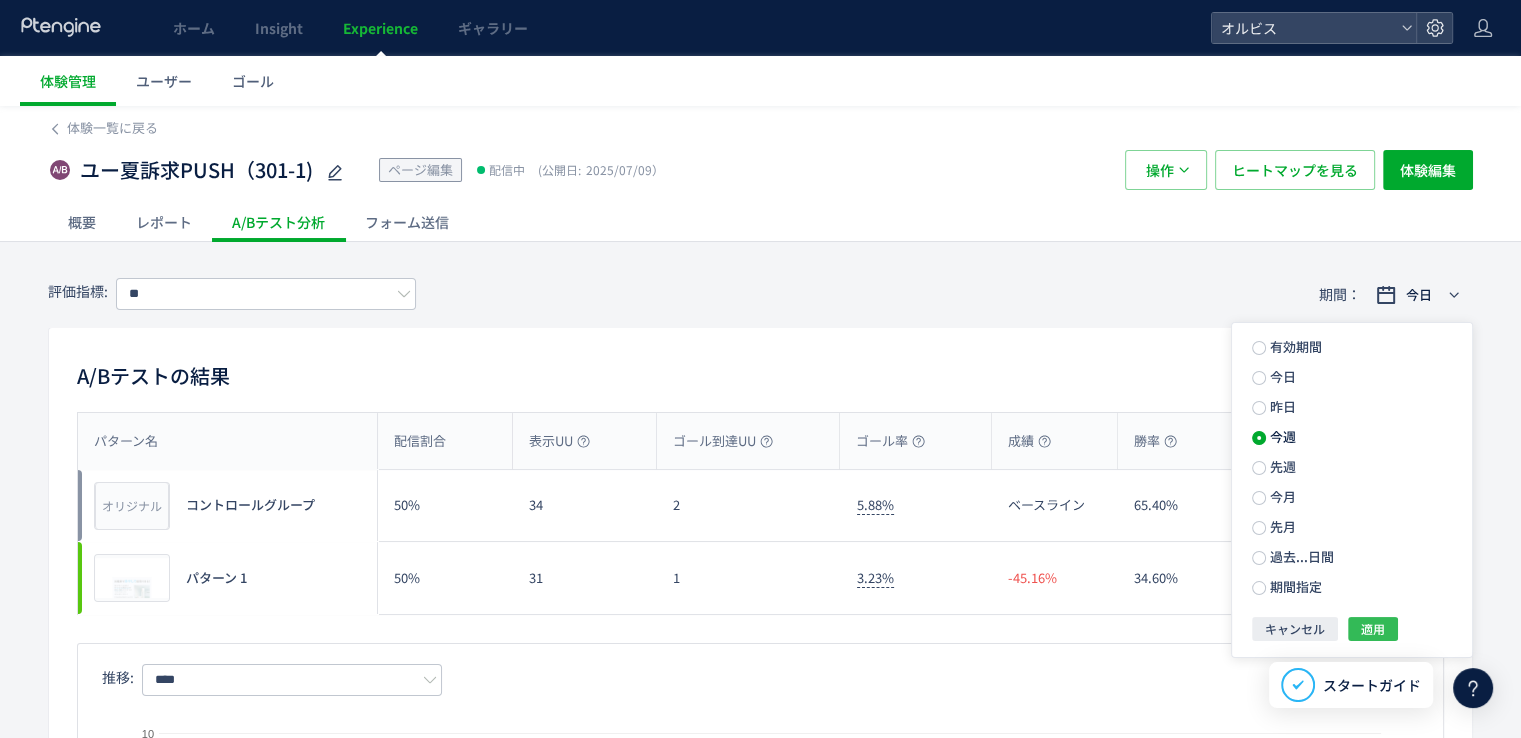 click on "適用" at bounding box center (1373, 629) 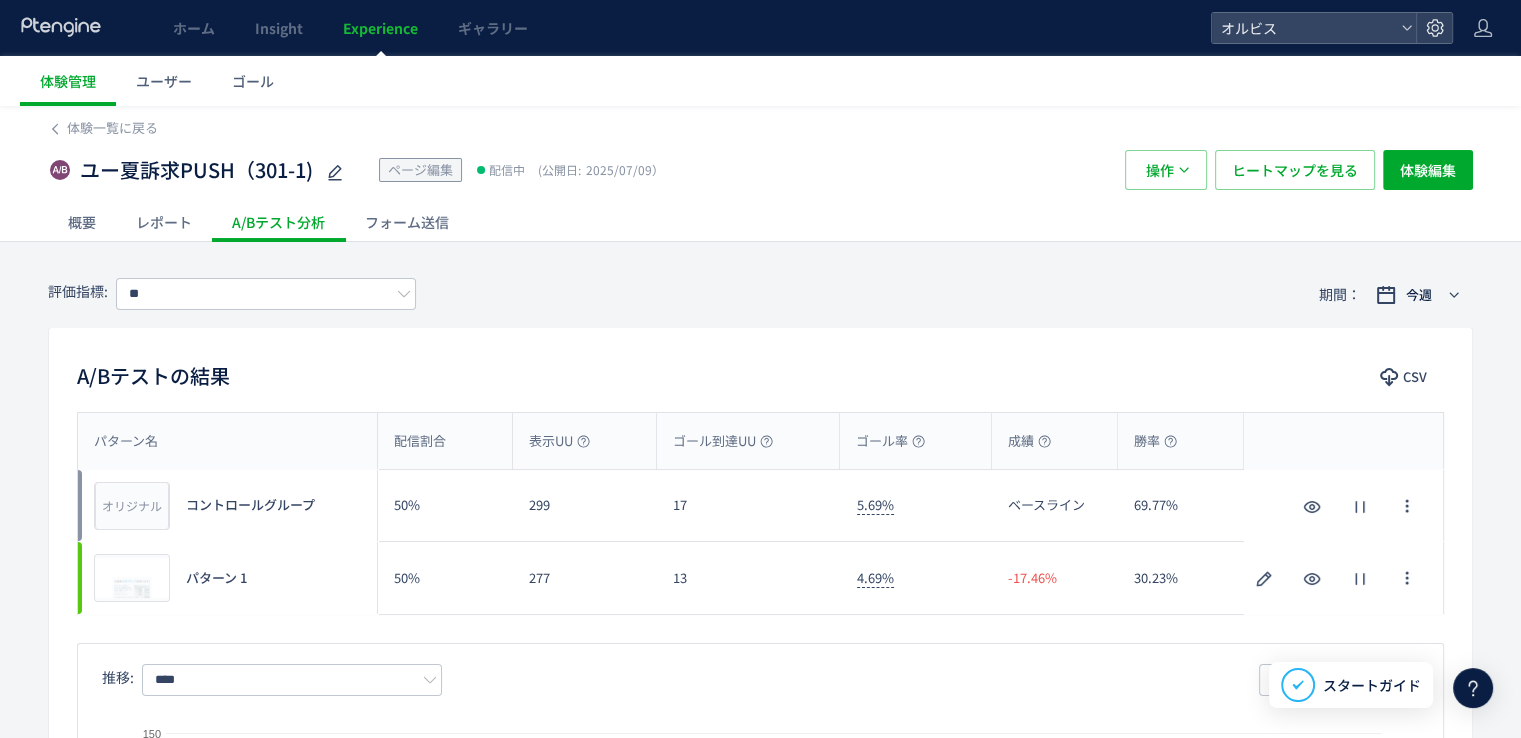 click on "評価指標:  ** 期間： 今週" at bounding box center [760, 294] 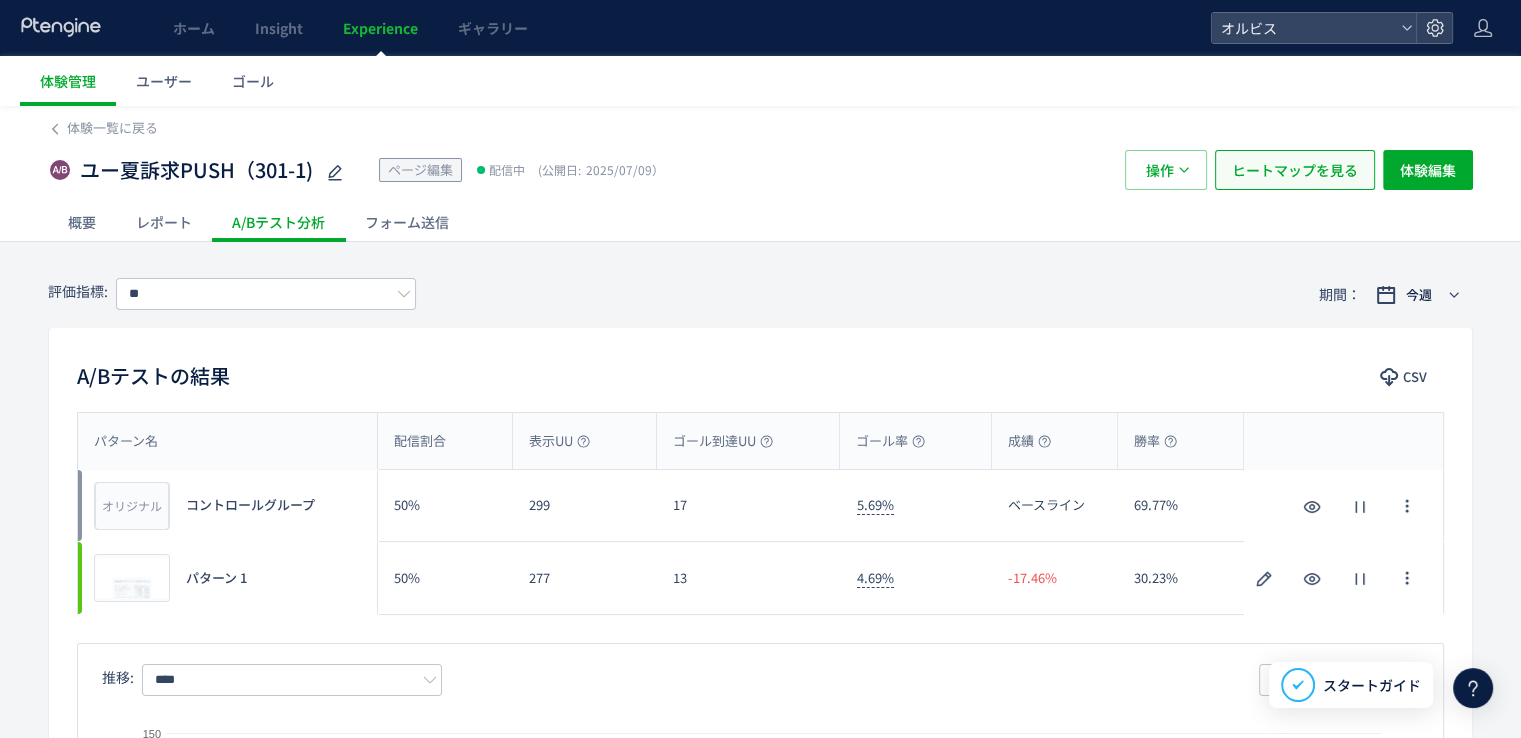 click on "ヒートマップを見る" at bounding box center (1295, 170) 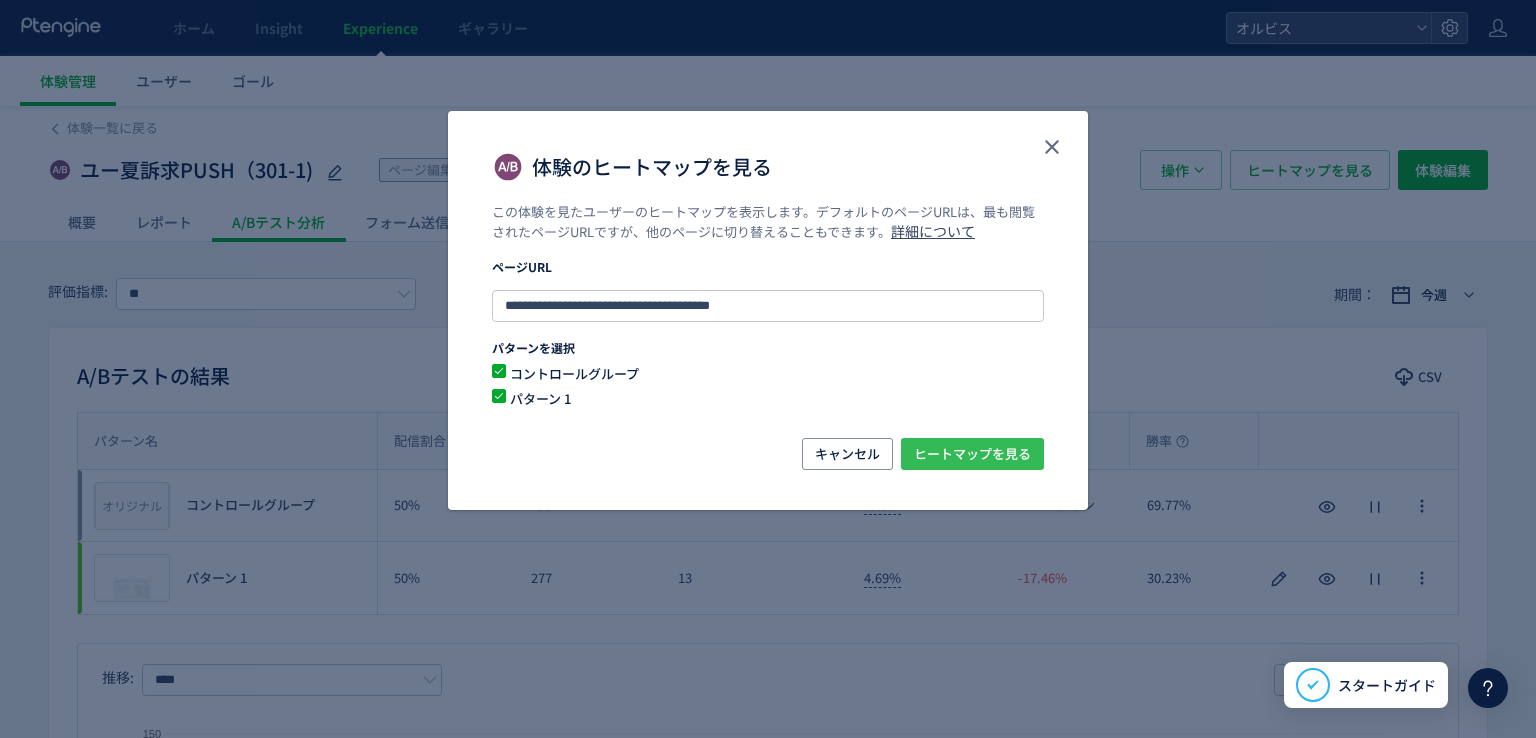 click on "ヒートマップを見る" at bounding box center [972, 454] 